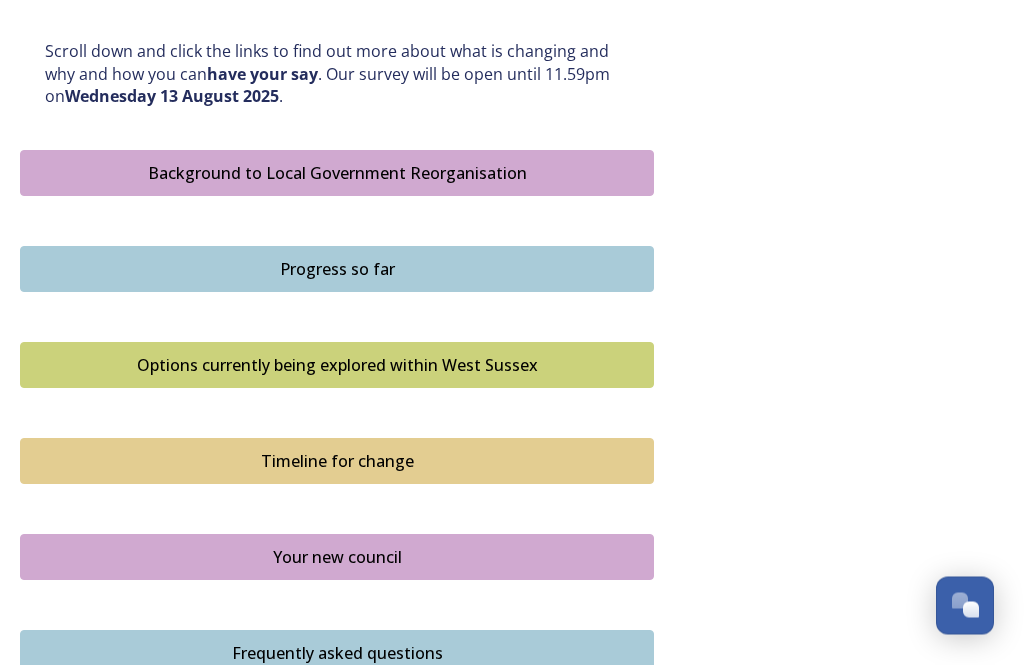 scroll, scrollTop: 1072, scrollLeft: 0, axis: vertical 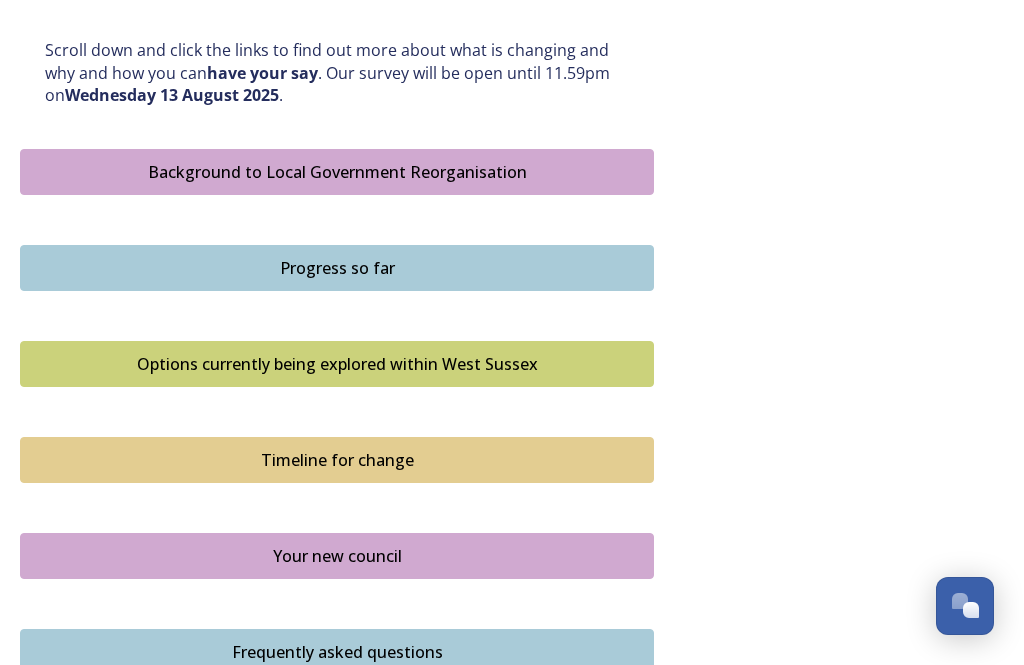 click on "Options currently being explored within West Sussex" at bounding box center [337, 364] 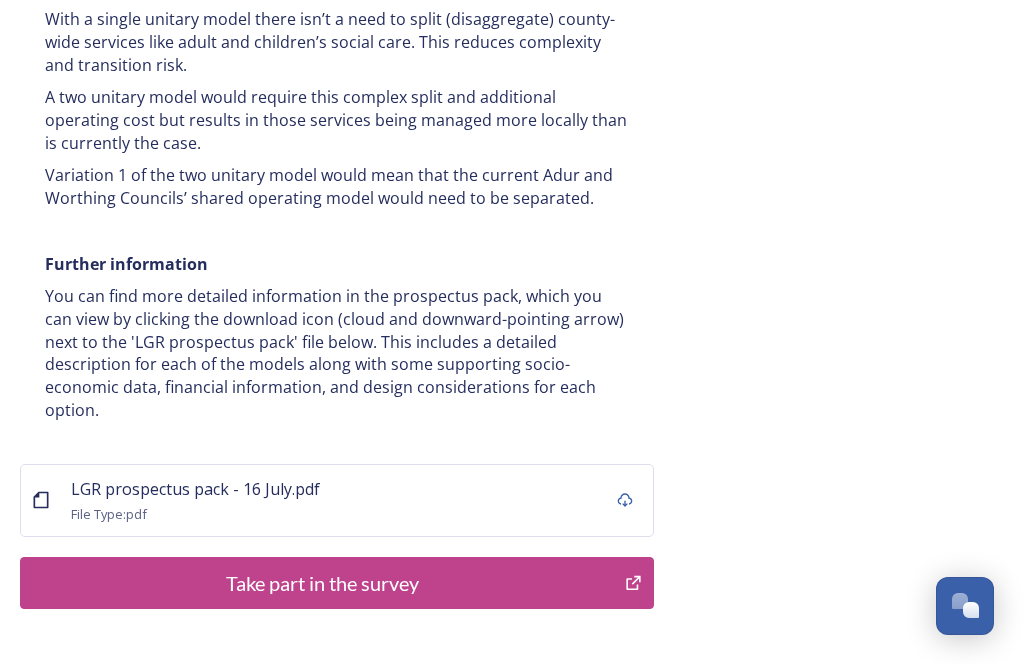 scroll, scrollTop: 4100, scrollLeft: 0, axis: vertical 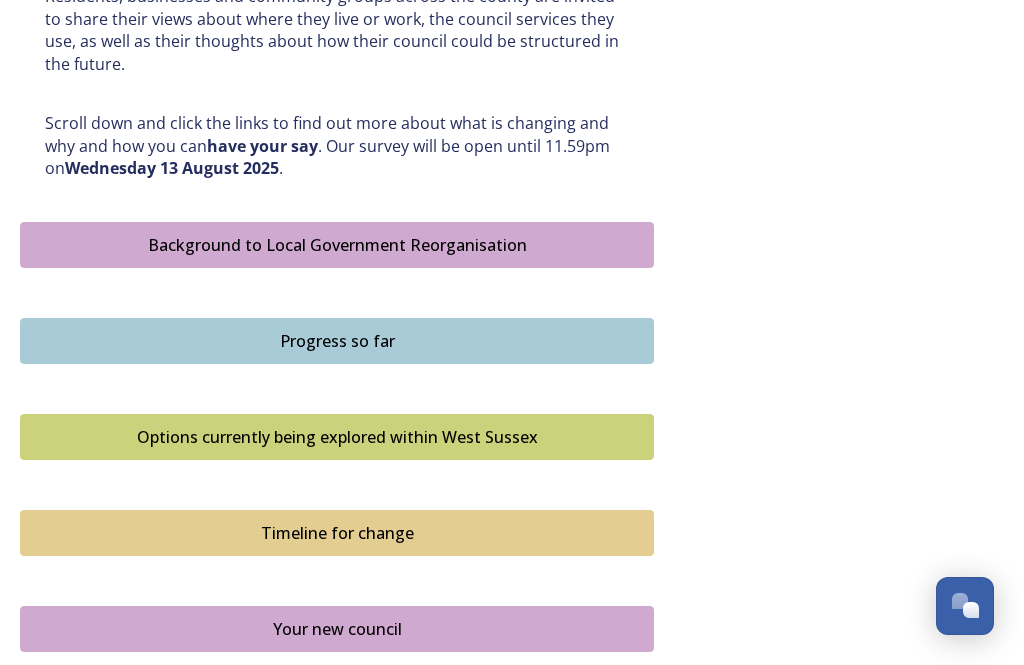 click on "Progress so far" at bounding box center (337, 341) 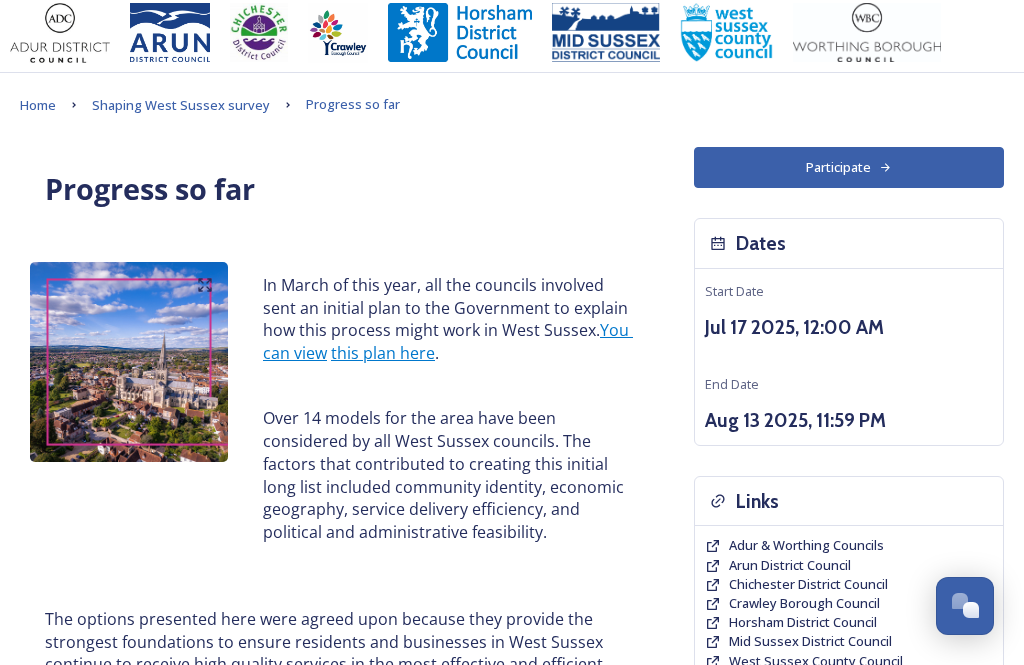 scroll, scrollTop: 0, scrollLeft: 0, axis: both 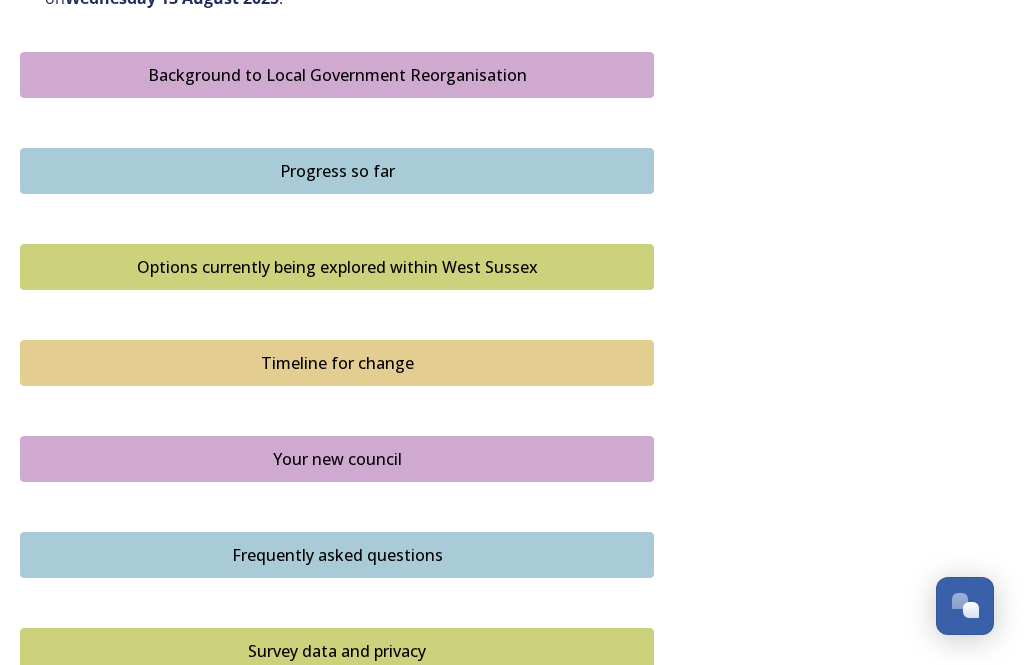click on "Your new council" at bounding box center (337, 459) 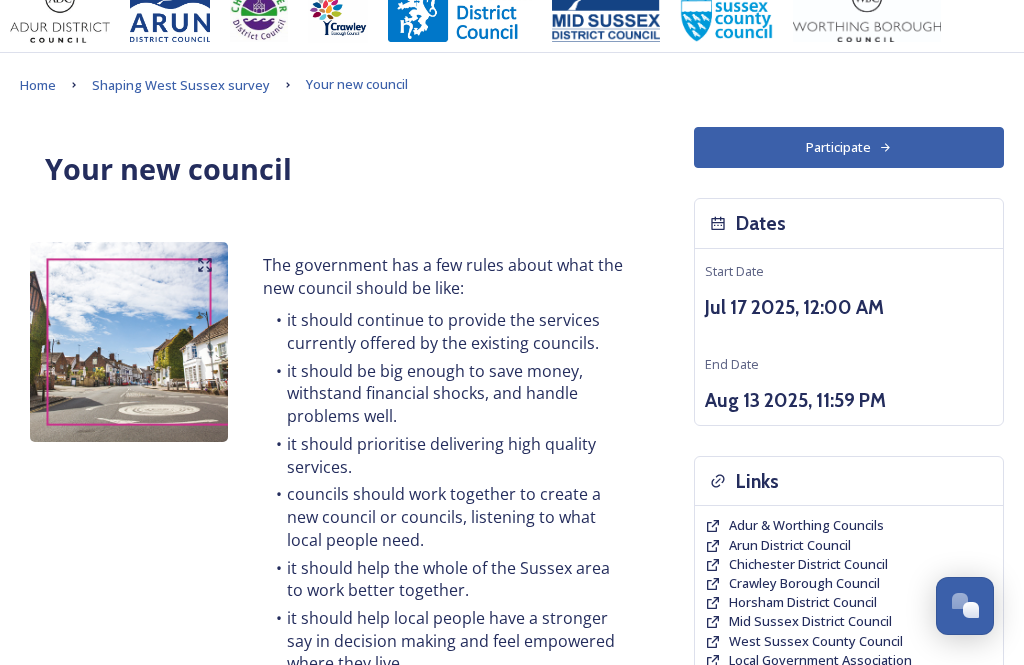 scroll, scrollTop: 0, scrollLeft: 0, axis: both 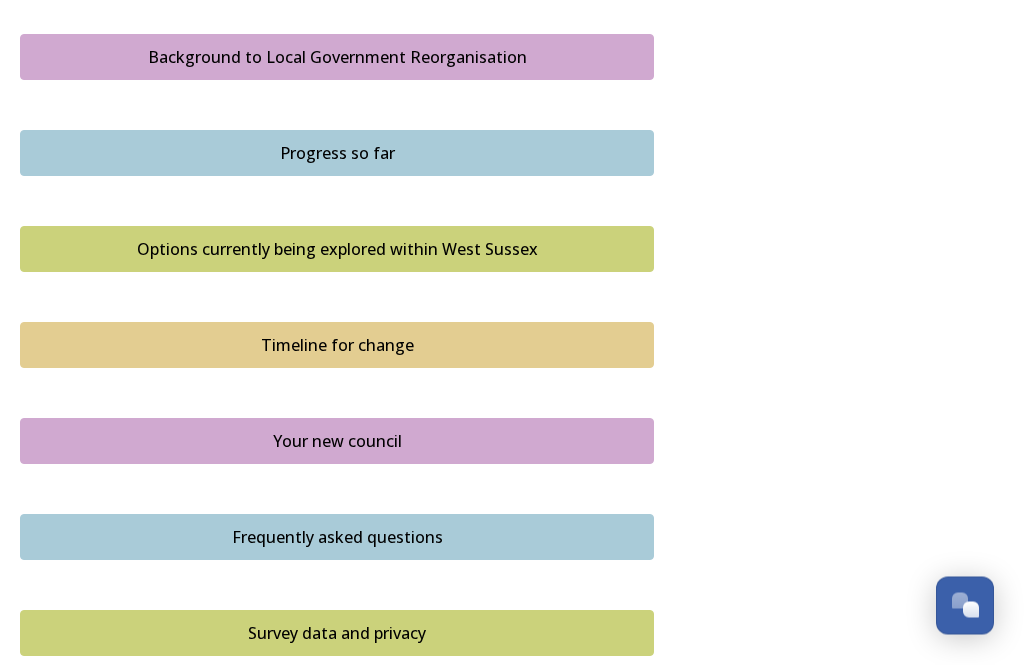 click on "Frequently asked questions" at bounding box center (337, 538) 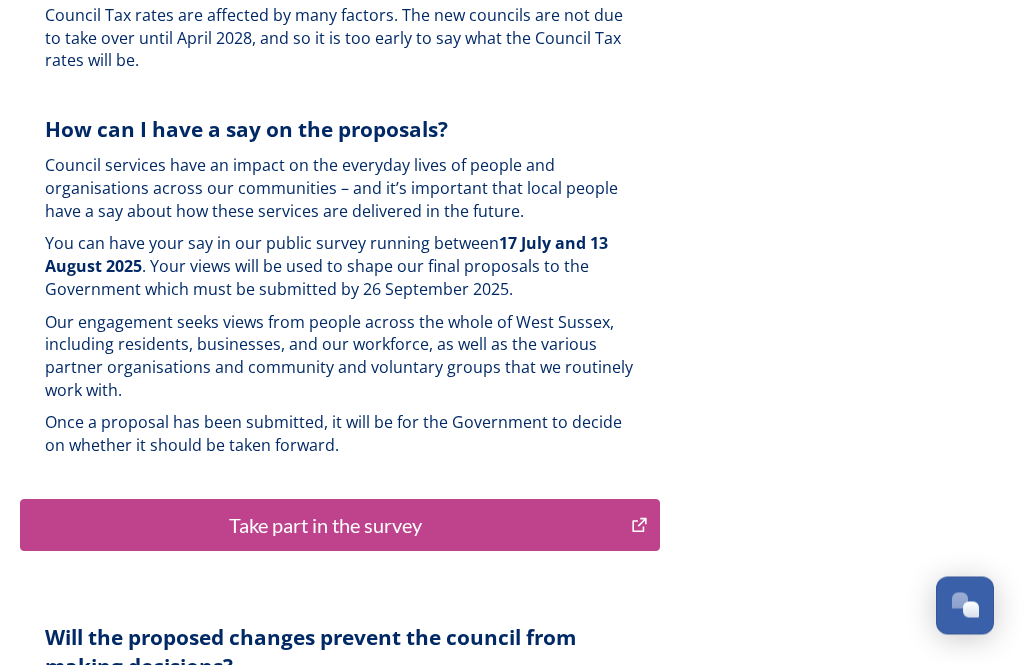 scroll, scrollTop: 5204, scrollLeft: 0, axis: vertical 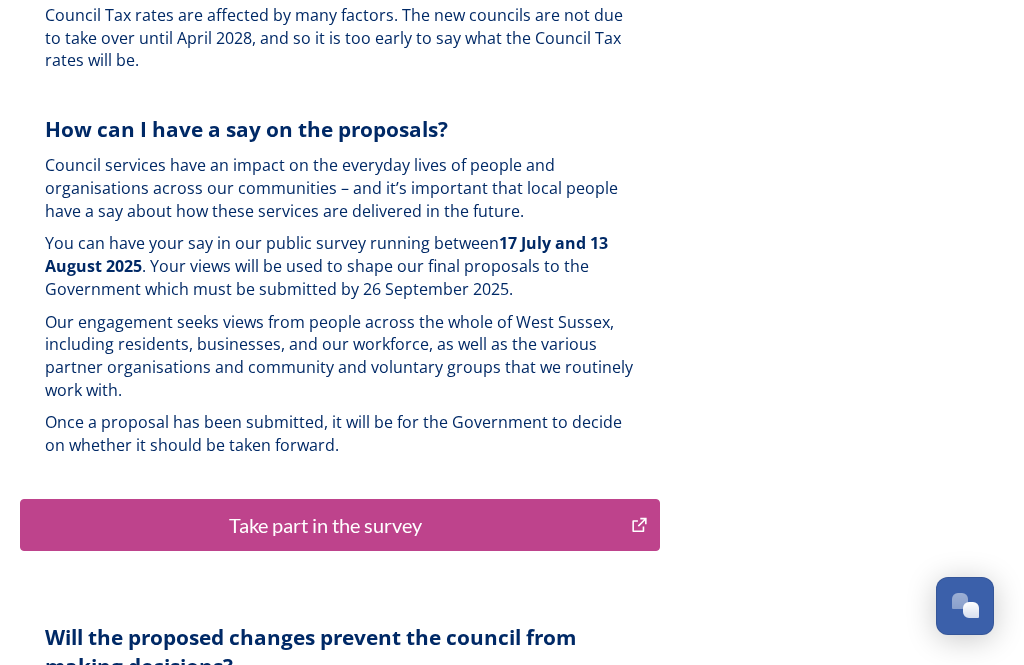click on "Home Shaping West Sussex survey Frequently asked questions Frequently Asked Questions On this page, you can find a range of Frequently Asked Questions. You will also find some helpful explainer videos created by the Local Government Association (LGA). What is meant by devolution and local government reorganisation? Devolution In England, devolution is the transfer of powers and funding from national to local government. The current Government has made devolution a priority and set out plans to create a new network of Strategic Authorities that will cover the whole of England by 2029. The new authorities will be led by elected mayors and will cover a number of local council areas. The Government explained these plans in an  English Devolution White Paper , published in December 2024. This paper also set out plans for local government reorganisation. Devolution will be delivered alongside Local Government Reorganisation. Local Government Reorganisation What is Devolution? LGA explainer video rubbish collection" at bounding box center (512, -1463) 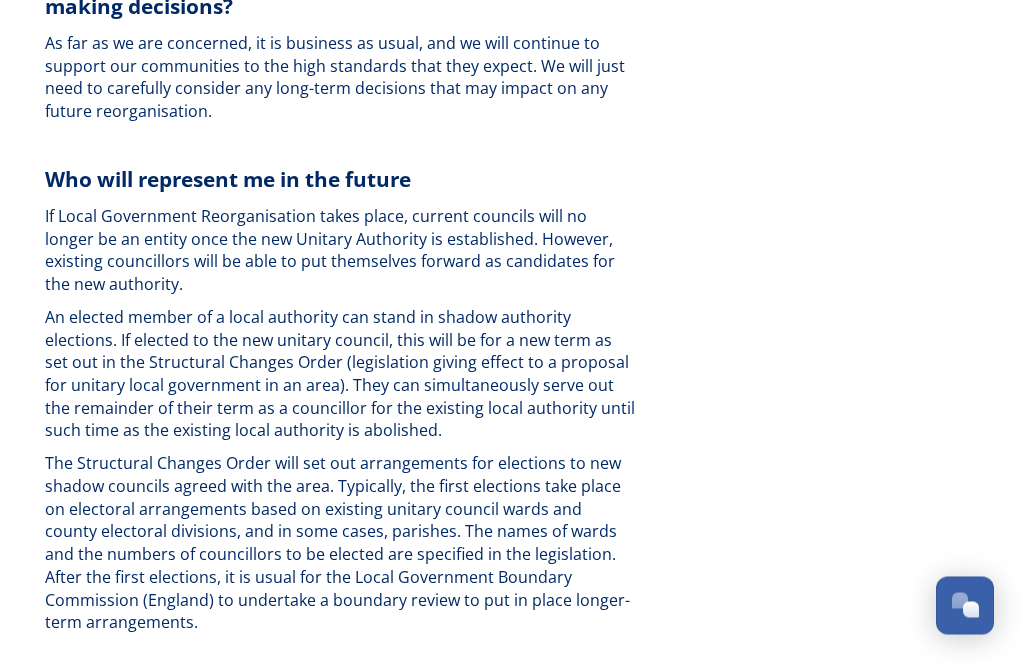scroll, scrollTop: 5855, scrollLeft: 0, axis: vertical 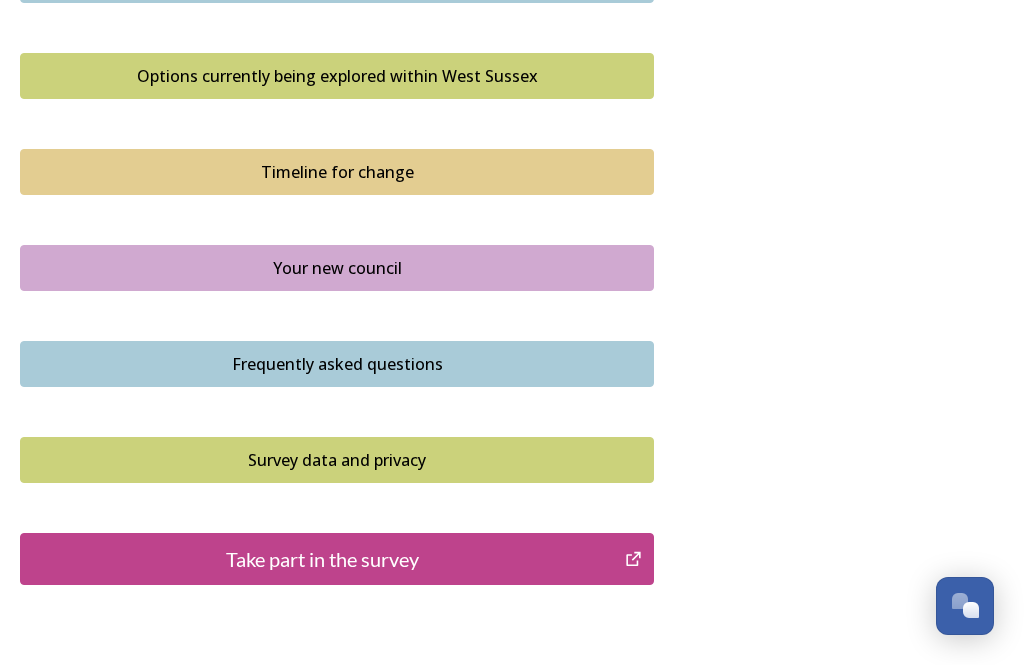 click on "Take part in the survey" at bounding box center (322, 559) 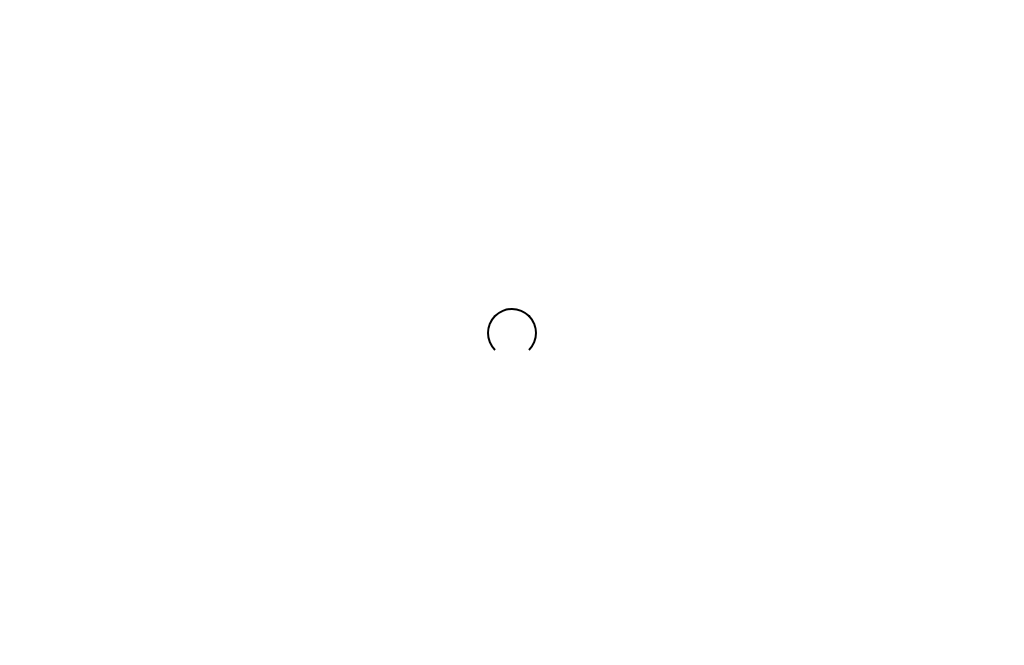 scroll, scrollTop: 0, scrollLeft: 0, axis: both 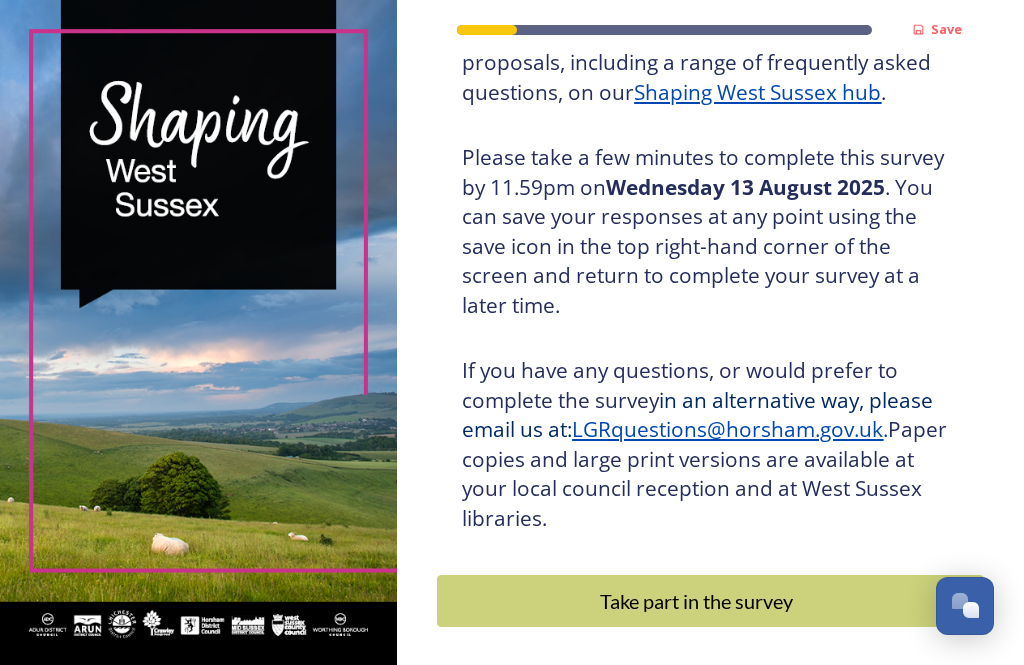 click on "Take part in the survey" at bounding box center (696, 601) 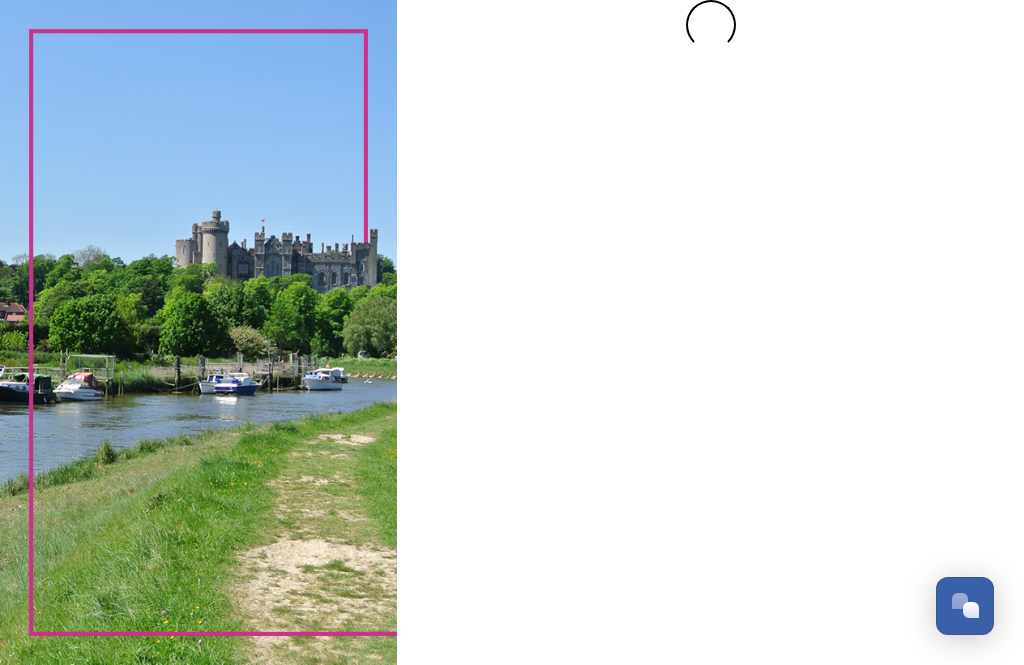 scroll, scrollTop: 0, scrollLeft: 0, axis: both 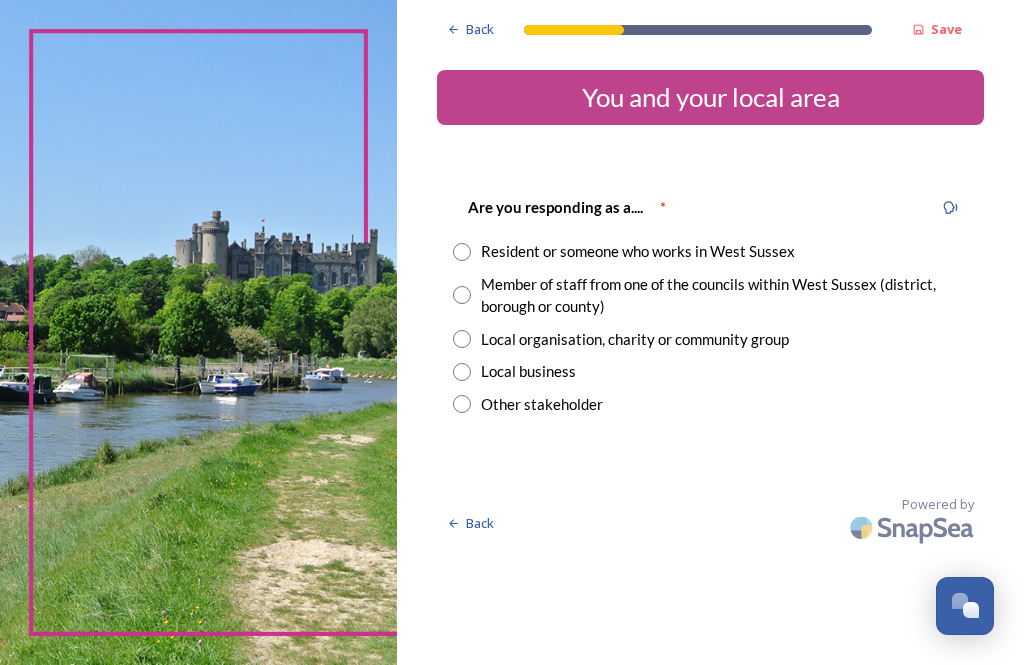 click on "Resident or someone who works in West Sussex" at bounding box center (710, 251) 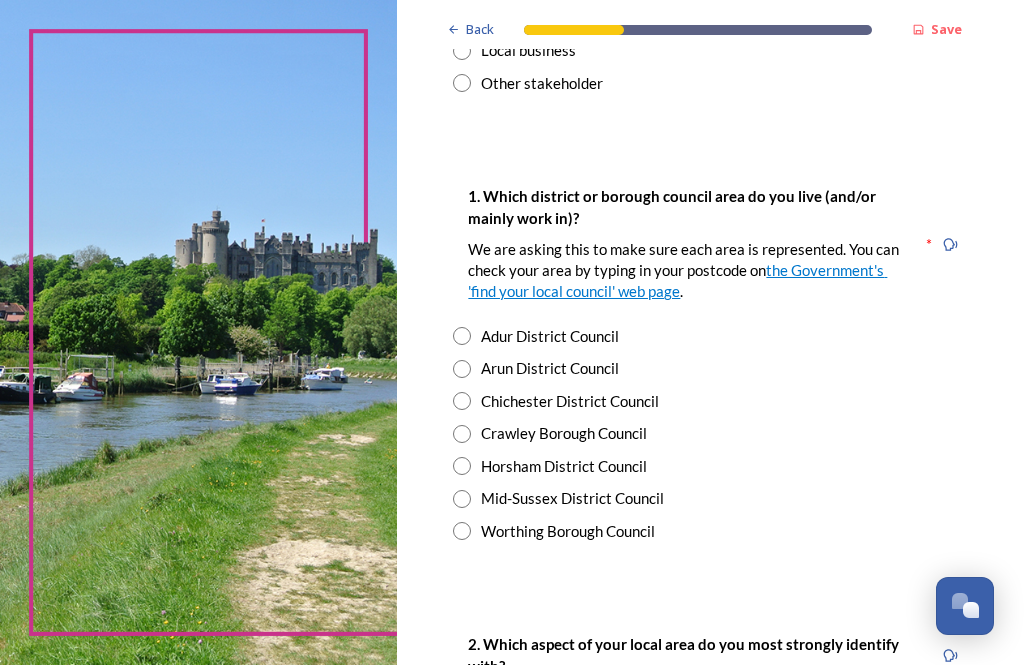 scroll, scrollTop: 322, scrollLeft: 0, axis: vertical 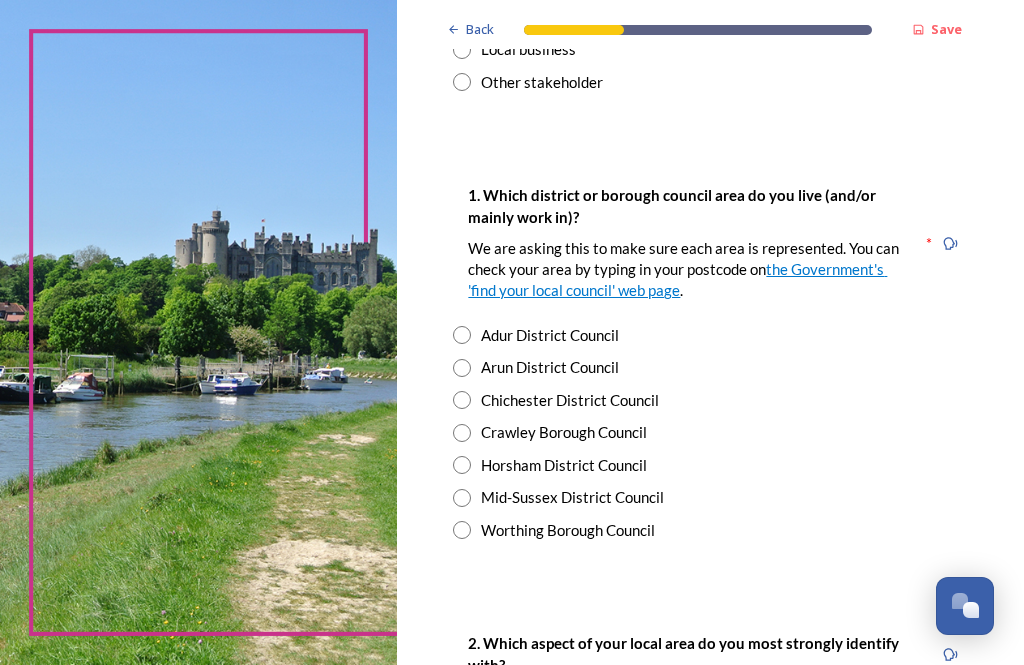 click on "Mid-Sussex District Council" at bounding box center [710, 497] 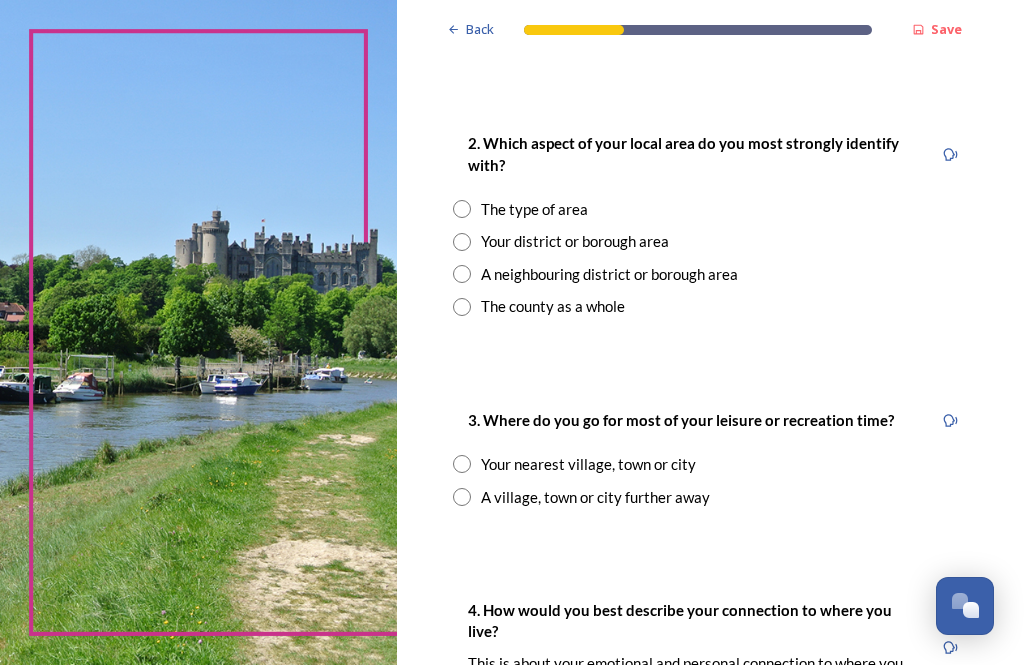 scroll, scrollTop: 824, scrollLeft: 0, axis: vertical 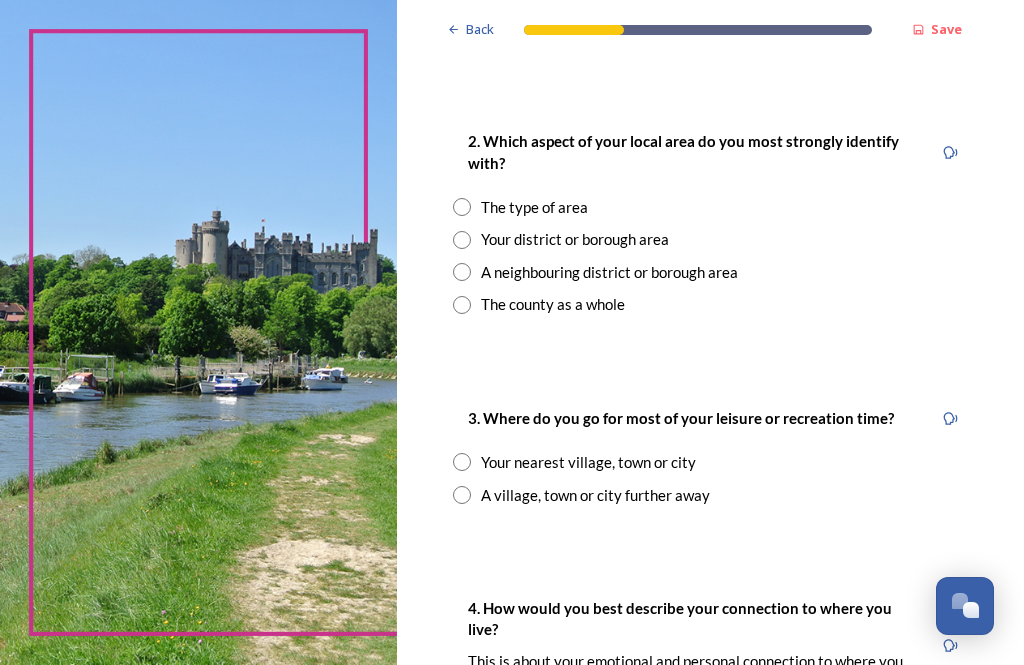 click at bounding box center [462, 240] 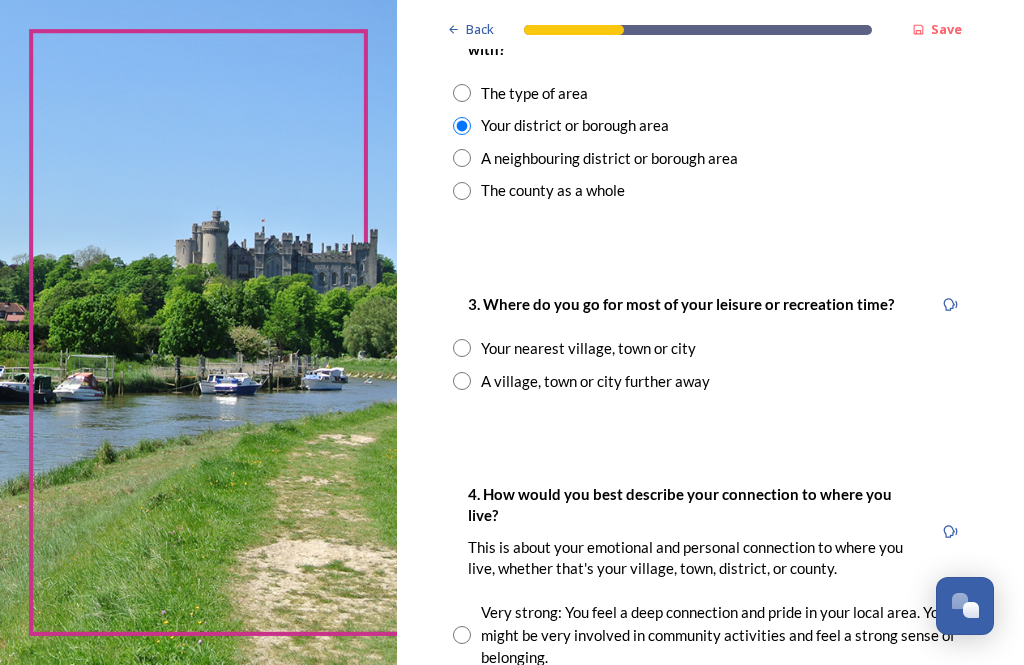 scroll, scrollTop: 940, scrollLeft: 0, axis: vertical 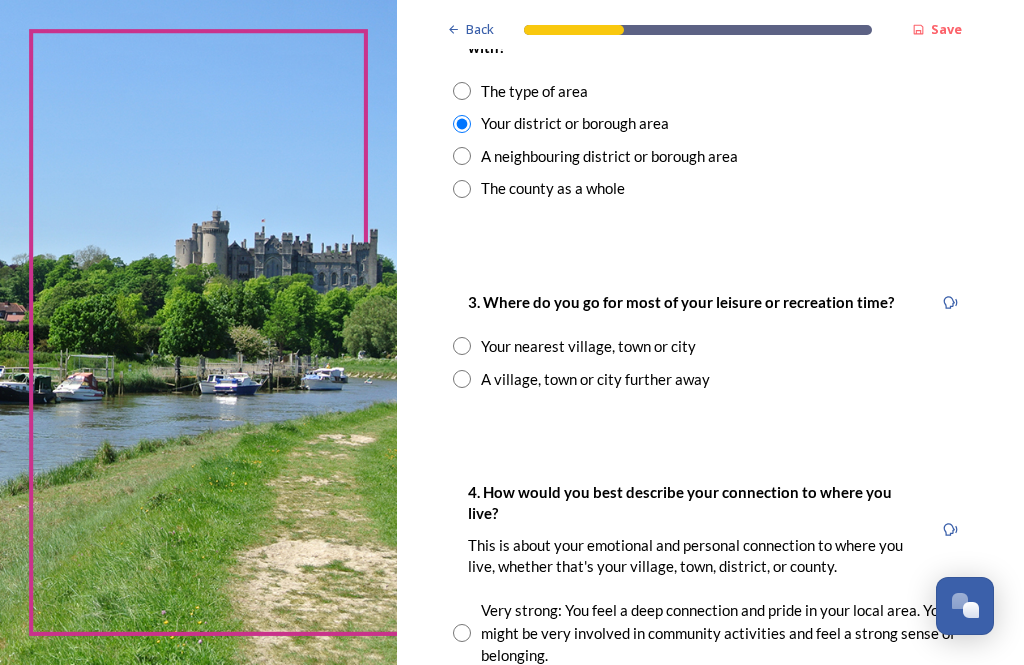 click on "3. Where do you go for most of your leisure or recreation time? Your nearest village, town or city A village, town or city further away" at bounding box center (710, 340) 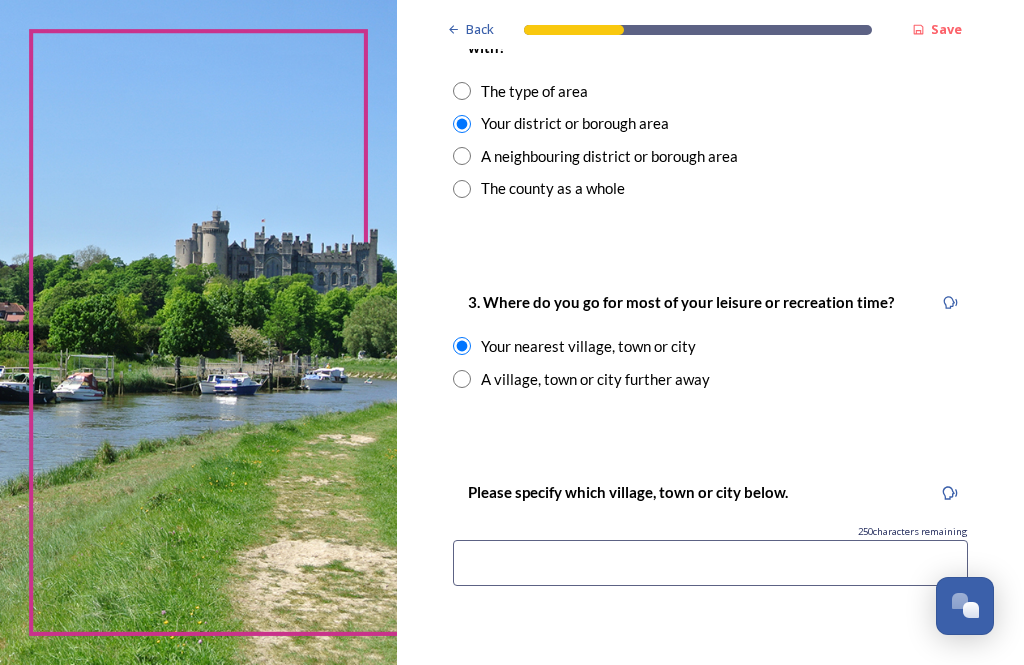 click at bounding box center [710, 563] 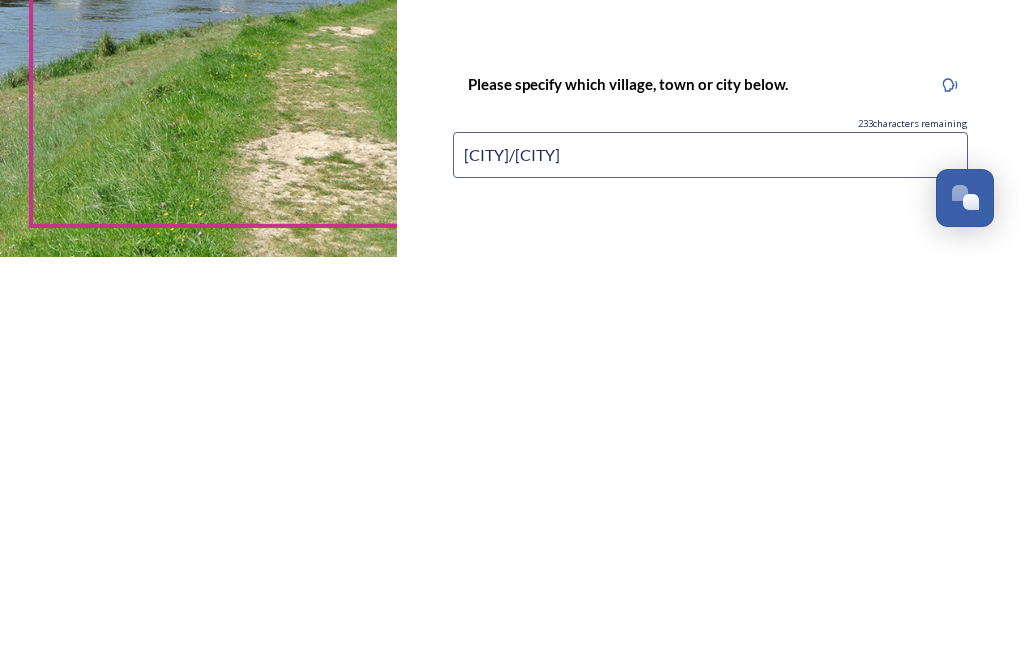 scroll, scrollTop: 64, scrollLeft: 0, axis: vertical 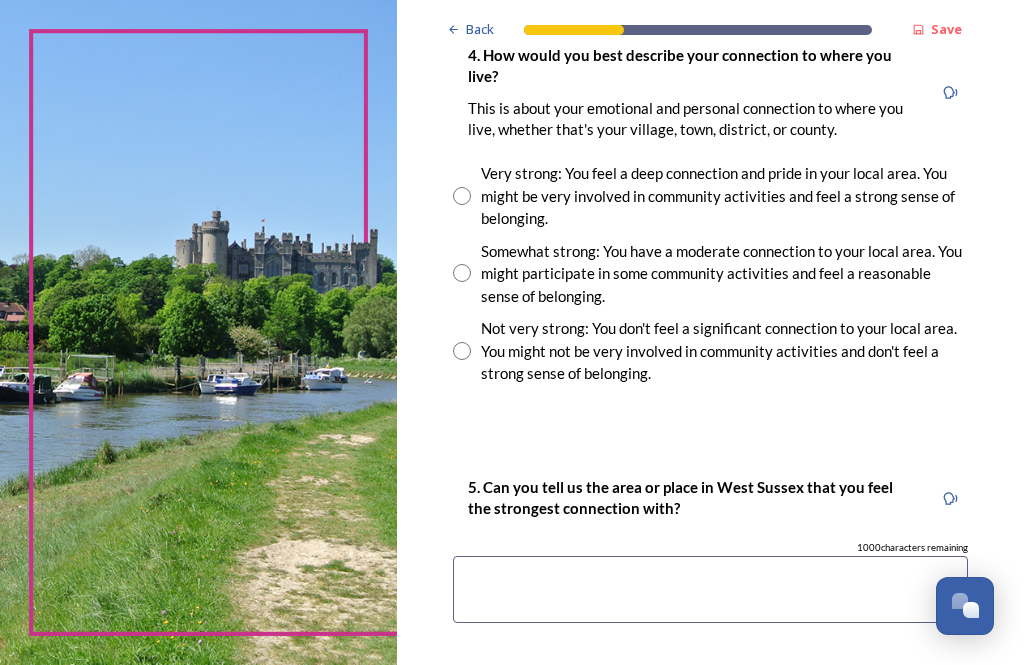 type on "[CITY]/[CITY]" 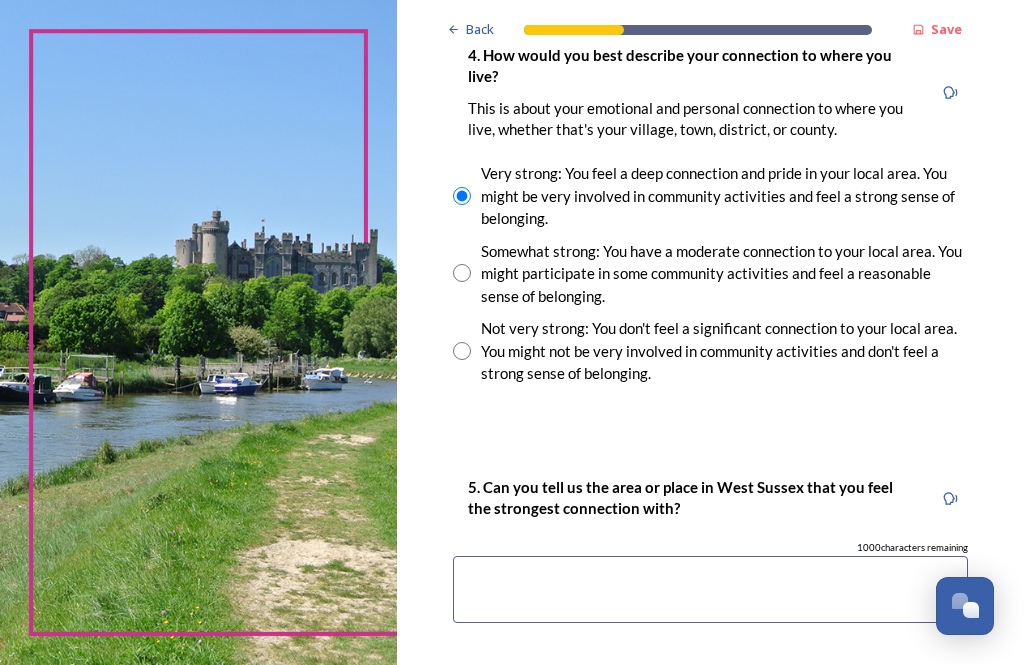click at bounding box center [710, 589] 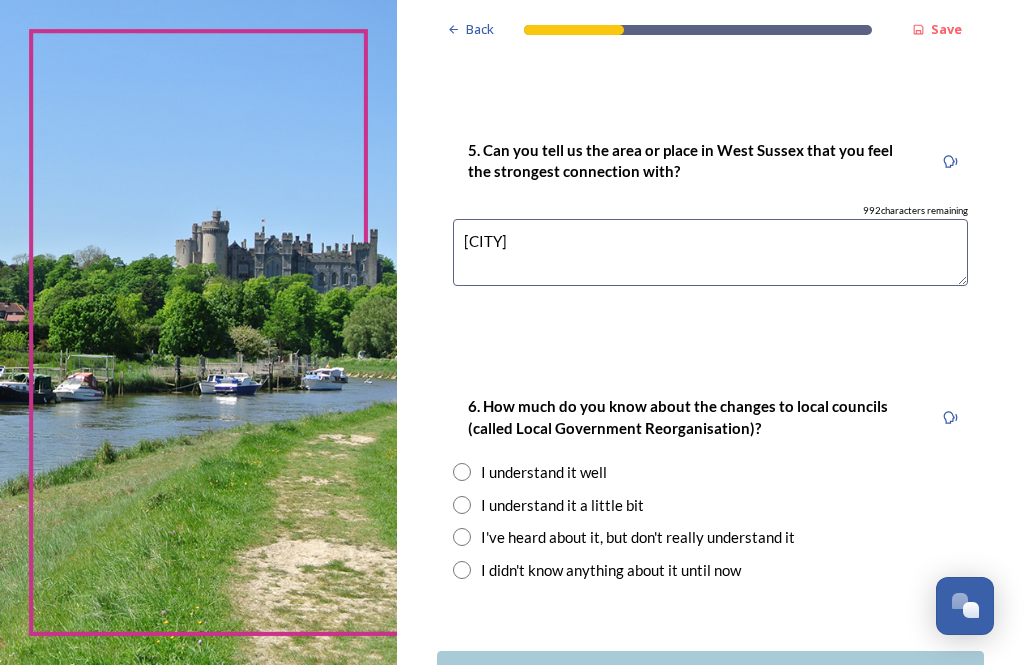 scroll, scrollTop: 1934, scrollLeft: 0, axis: vertical 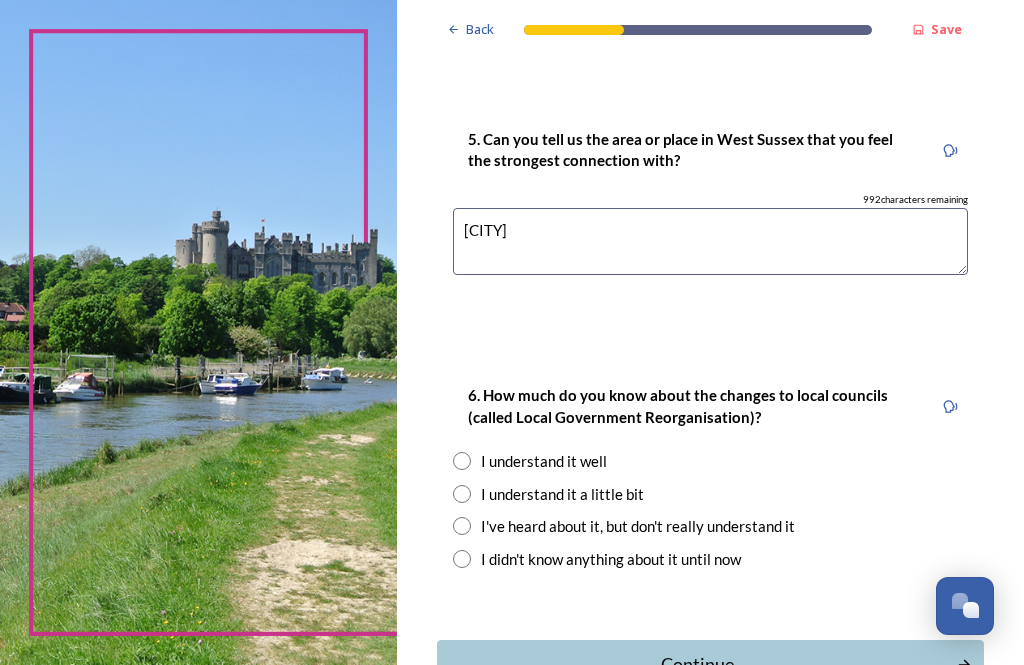 type on "[CITY]" 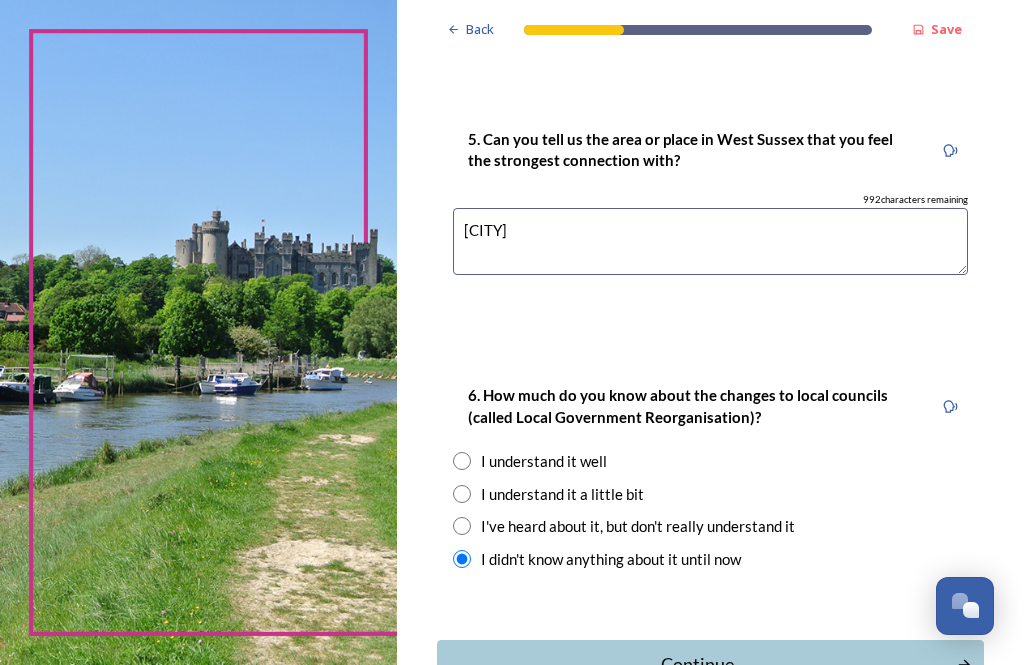 click on "Continue" at bounding box center [697, 664] 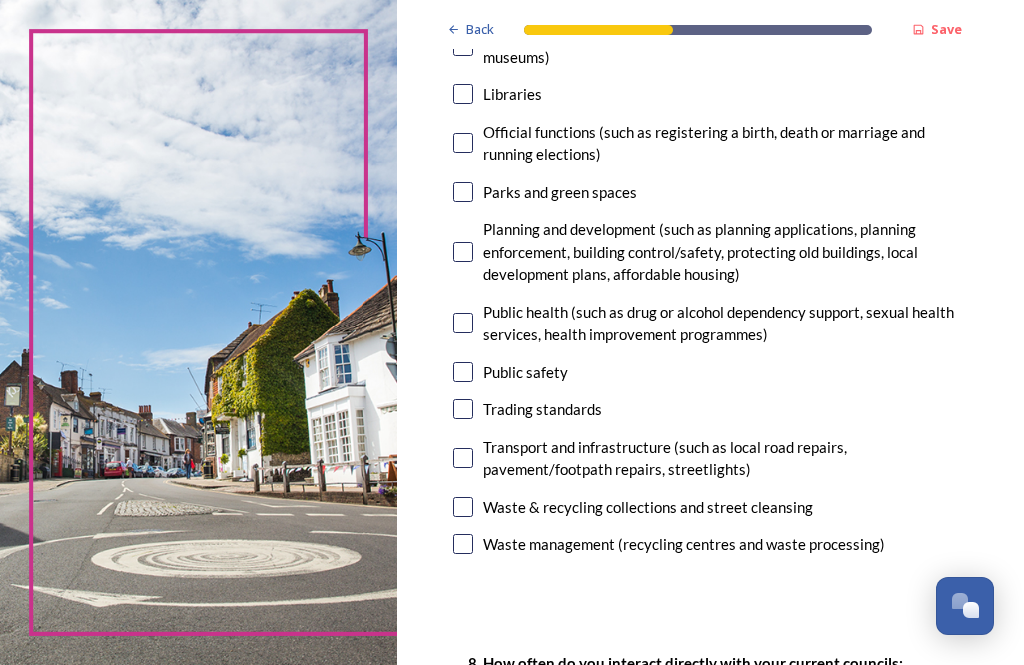 scroll, scrollTop: 719, scrollLeft: 0, axis: vertical 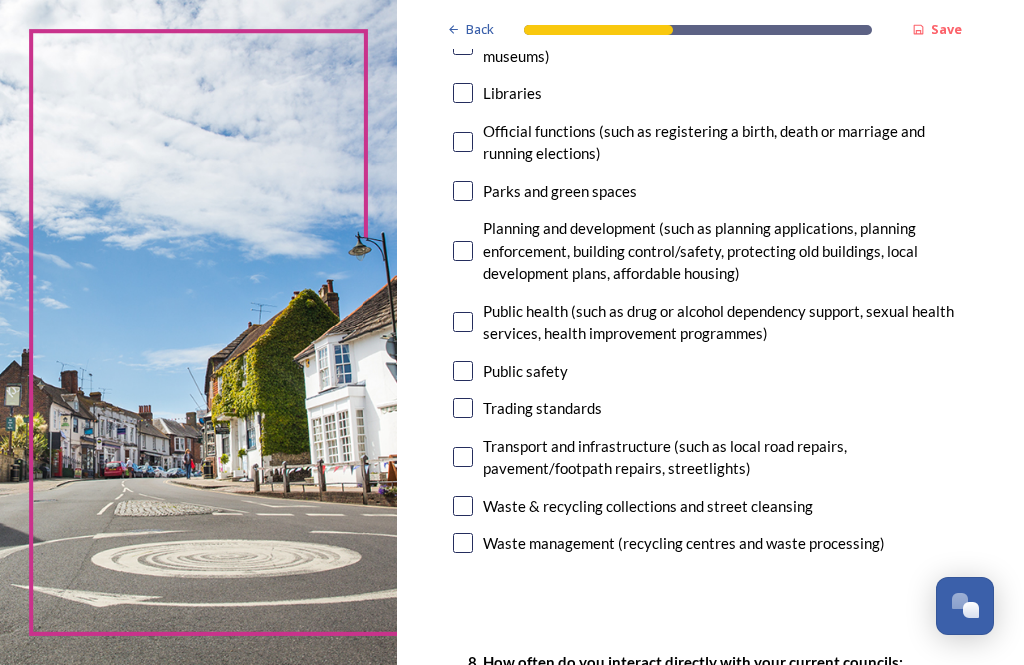 click on "Waste management (recycling centres and waste processing)" at bounding box center [710, 543] 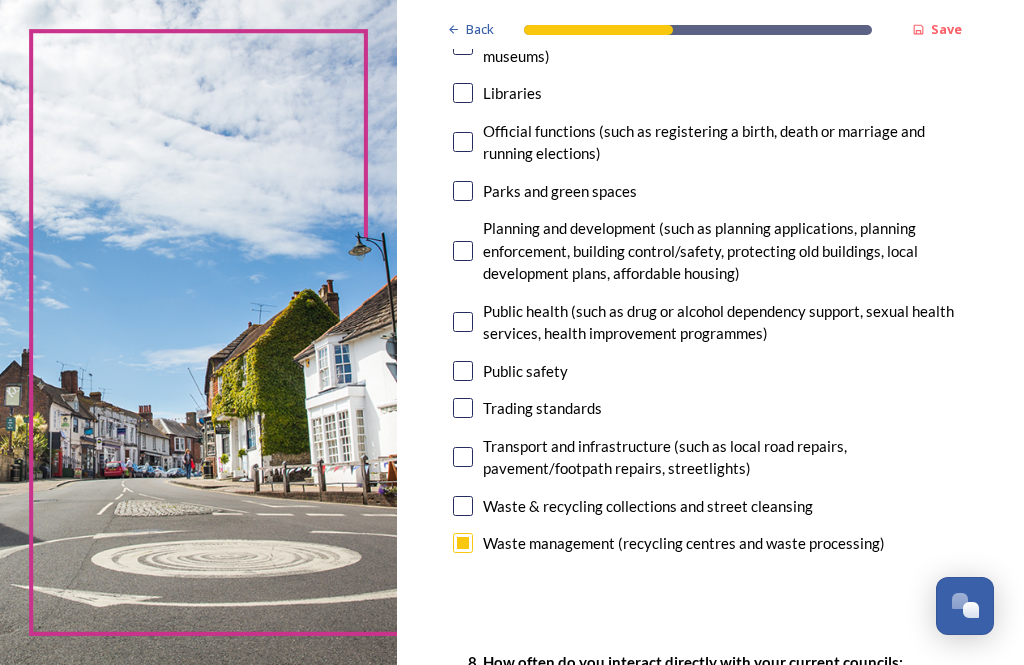 checkbox on "true" 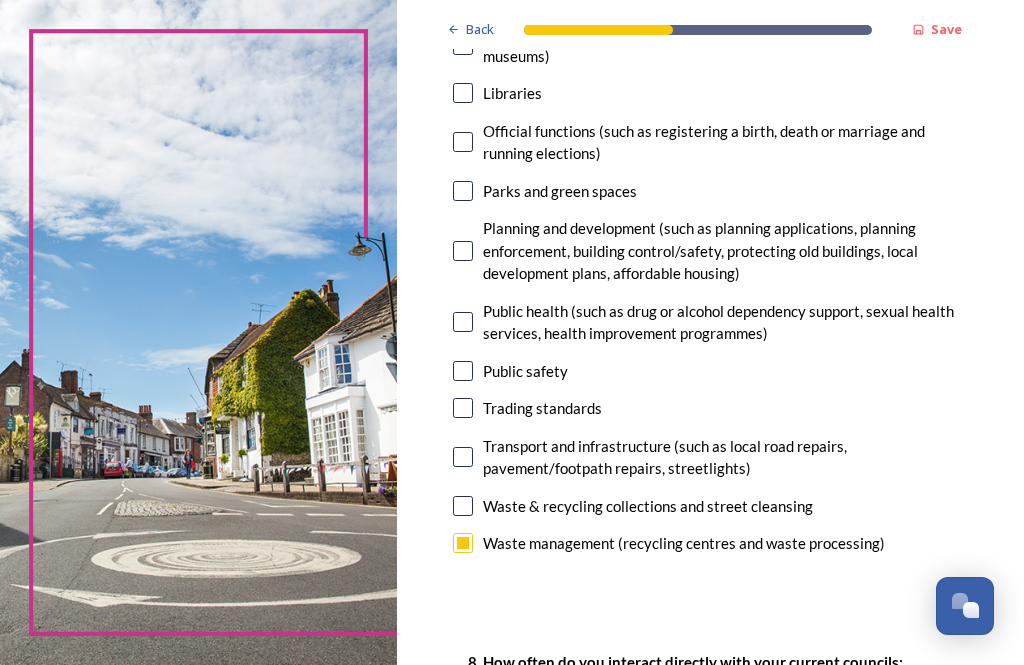 click on "Waste & recycling collections and street cleansing" at bounding box center [710, 506] 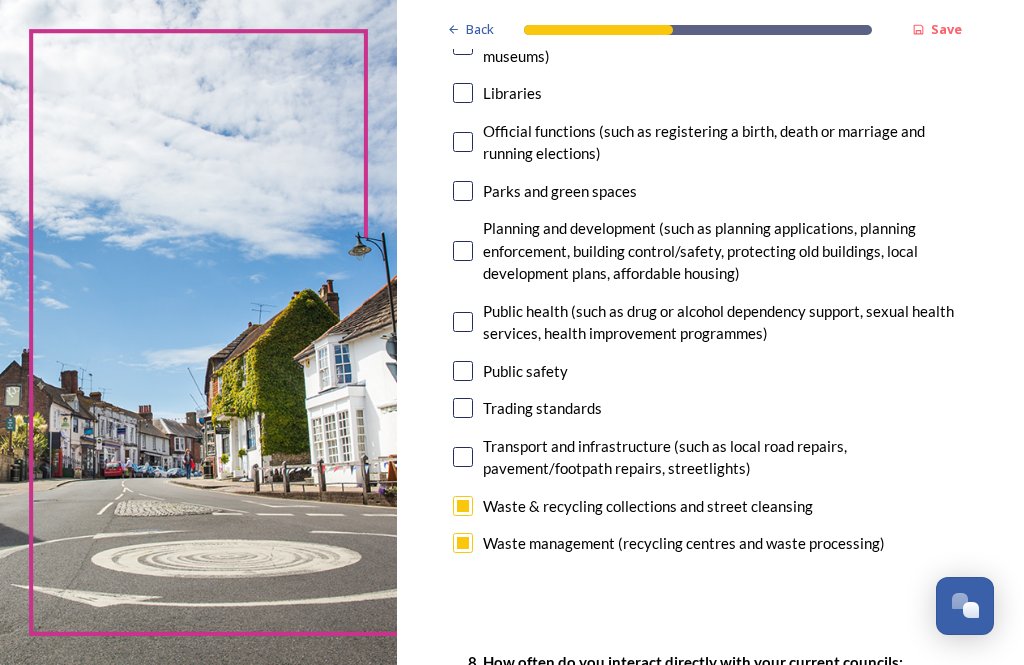 checkbox on "true" 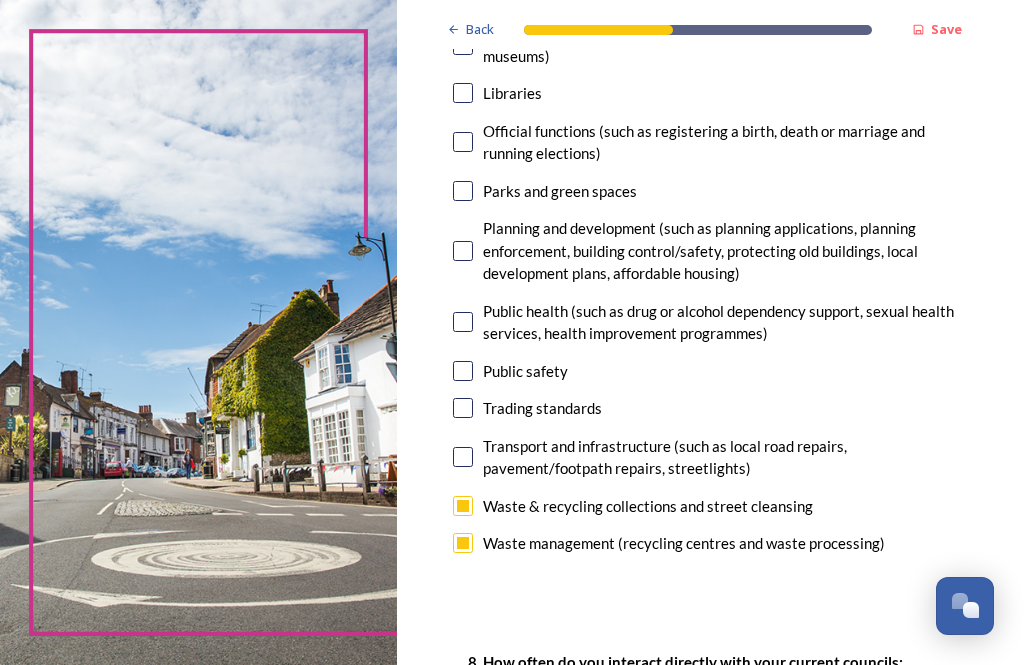 click at bounding box center [463, 457] 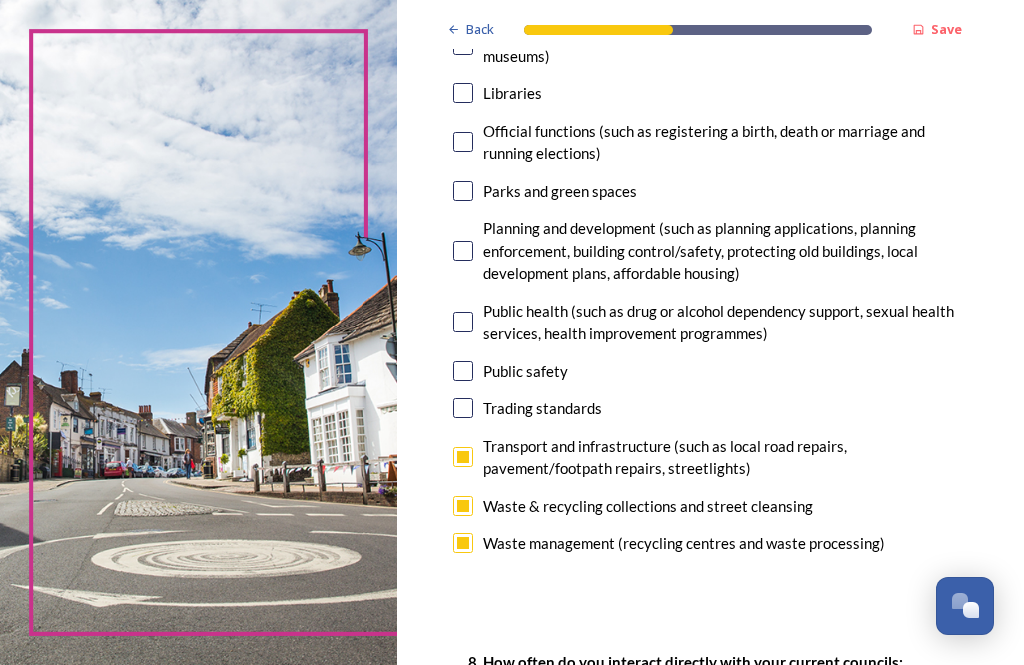 click at bounding box center [463, 371] 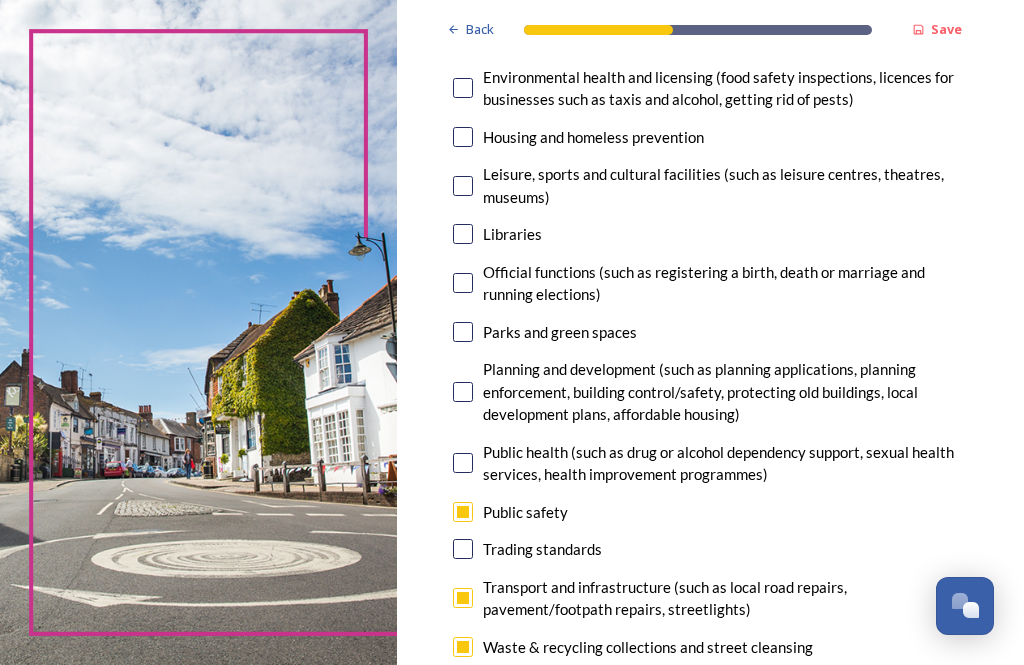 scroll, scrollTop: 576, scrollLeft: 0, axis: vertical 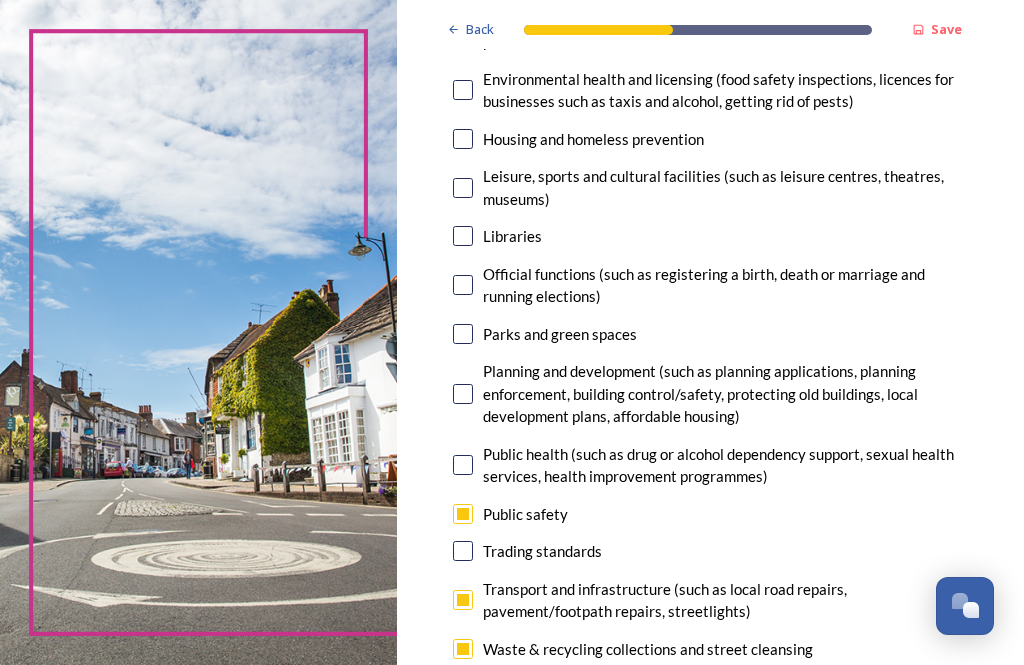 click on "Parks and green spaces" at bounding box center (710, 334) 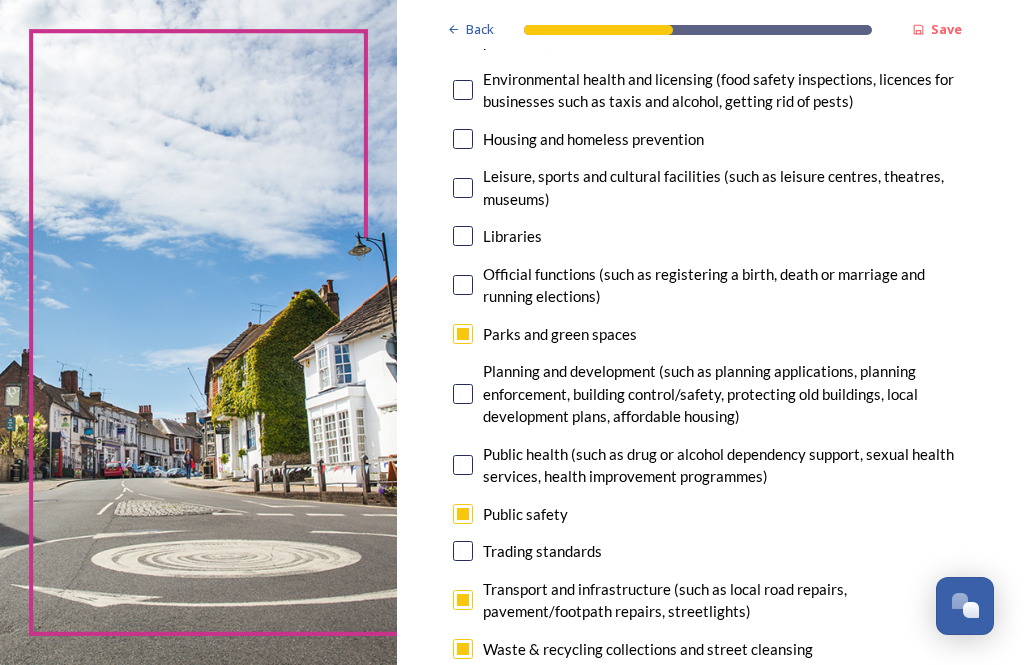 checkbox on "true" 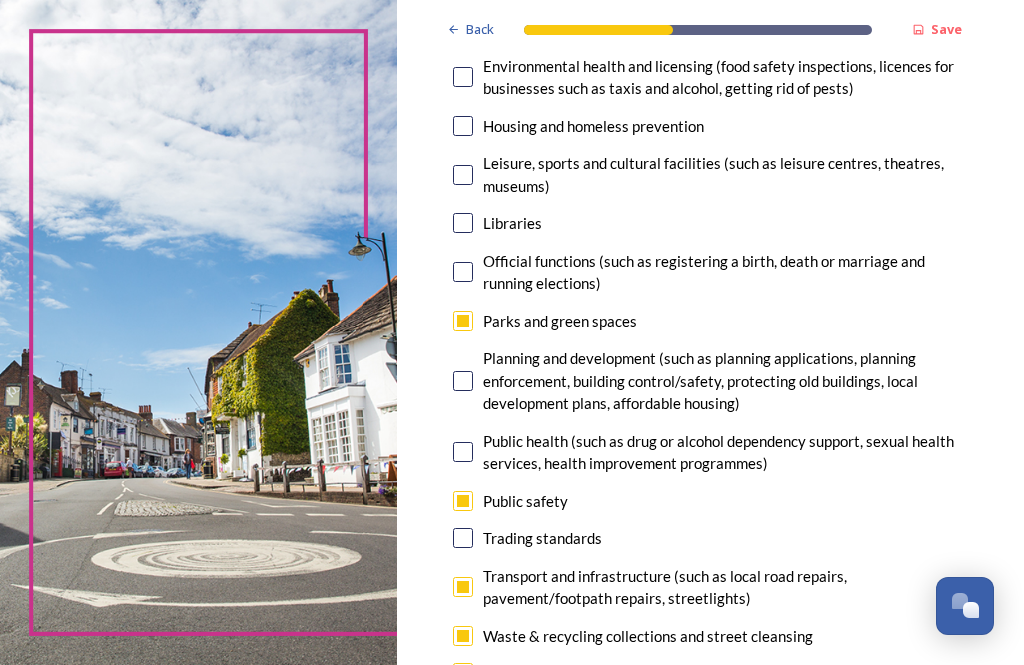 scroll, scrollTop: 590, scrollLeft: 0, axis: vertical 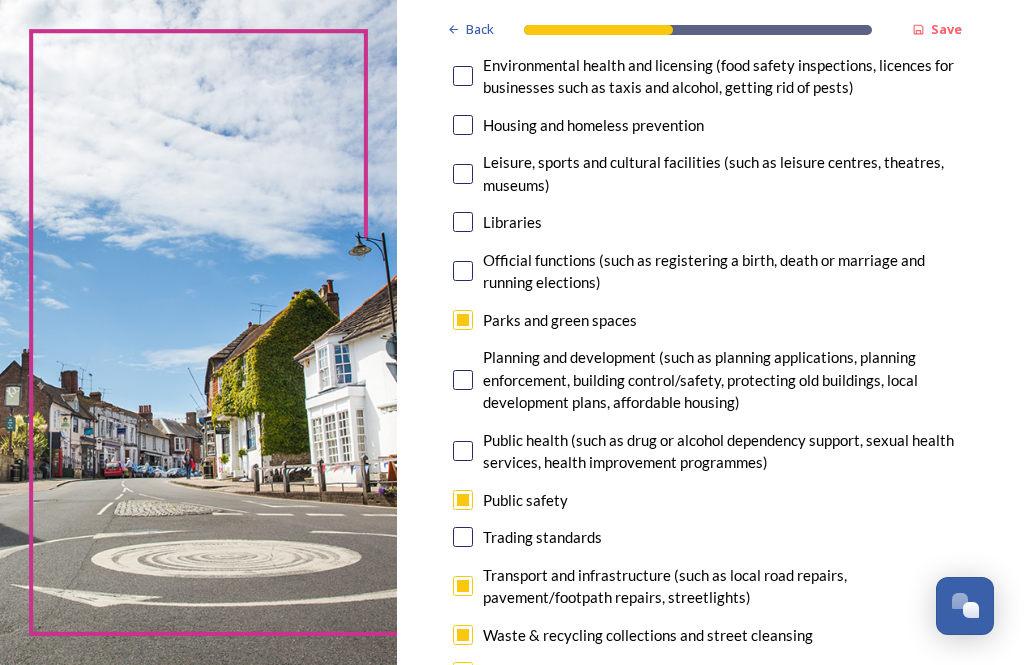 click at bounding box center (463, 320) 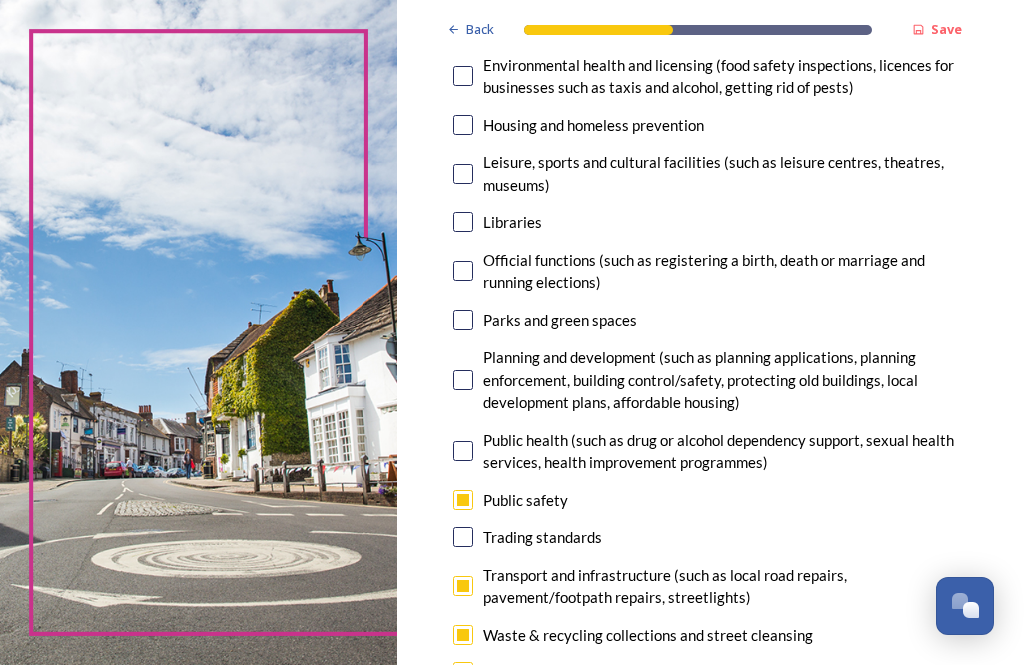 click at bounding box center [463, 500] 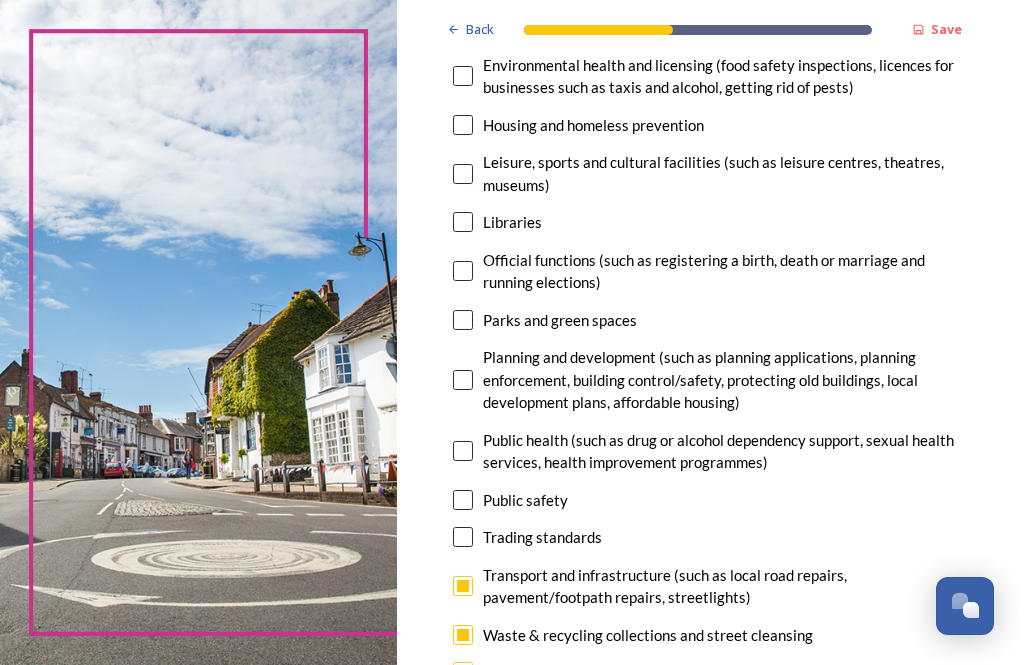 click at bounding box center (463, 586) 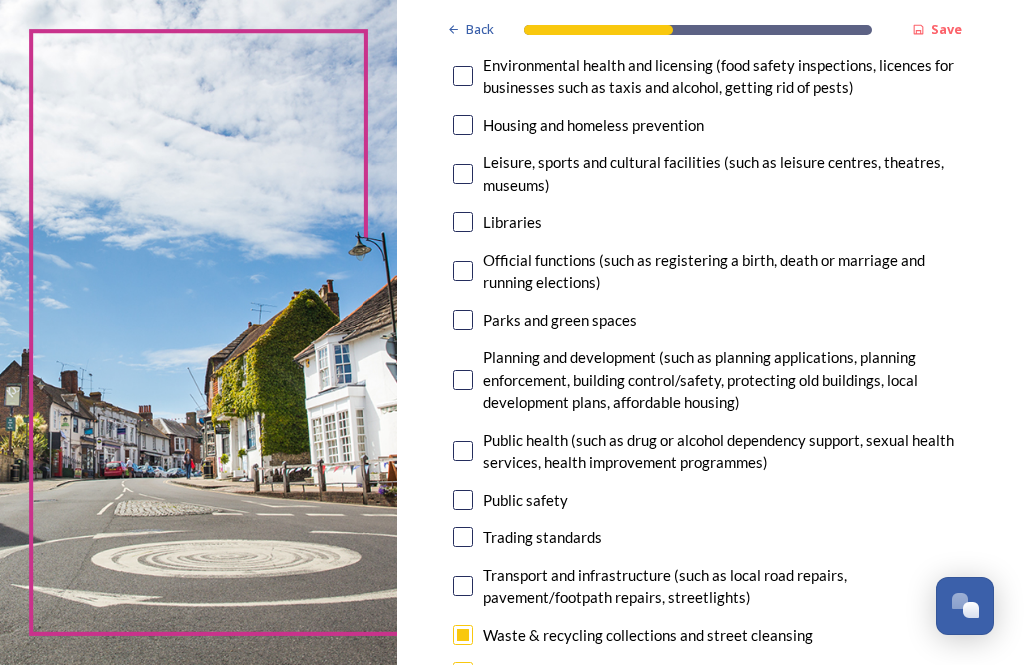 click on "Waste & recycling collections and street cleansing" at bounding box center (710, 635) 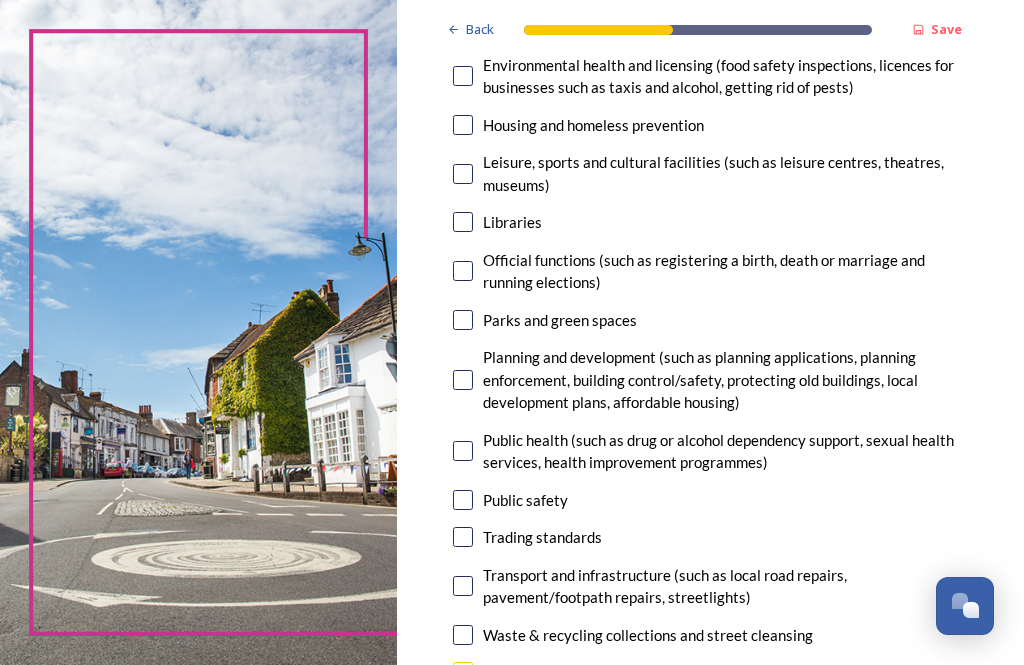 checkbox on "false" 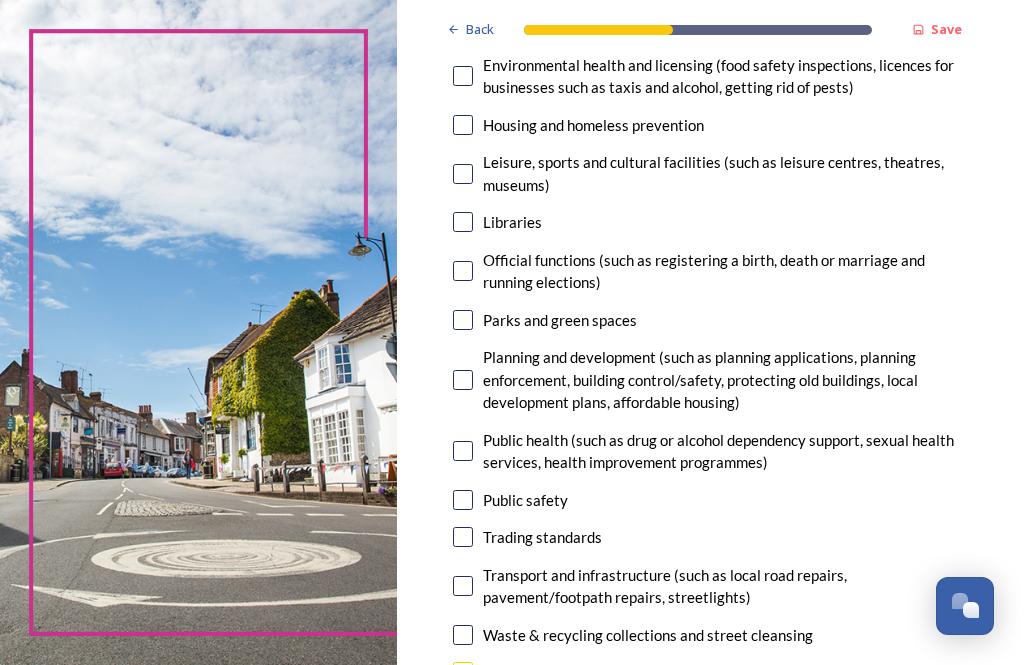 click on "Waste management (recycling centres and waste processing)" at bounding box center (710, 672) 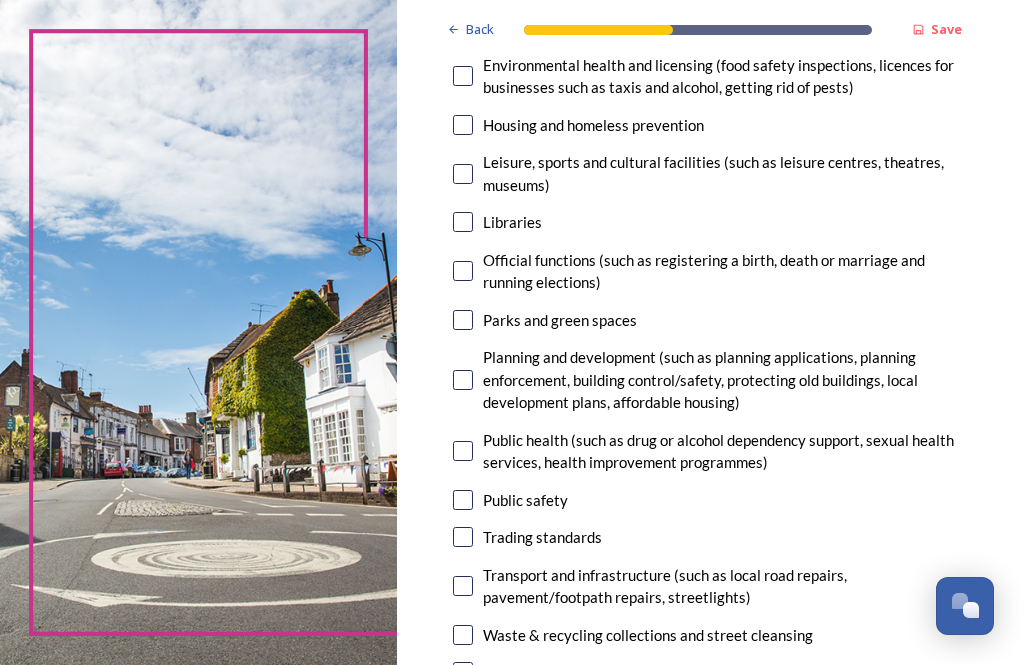 checkbox on "false" 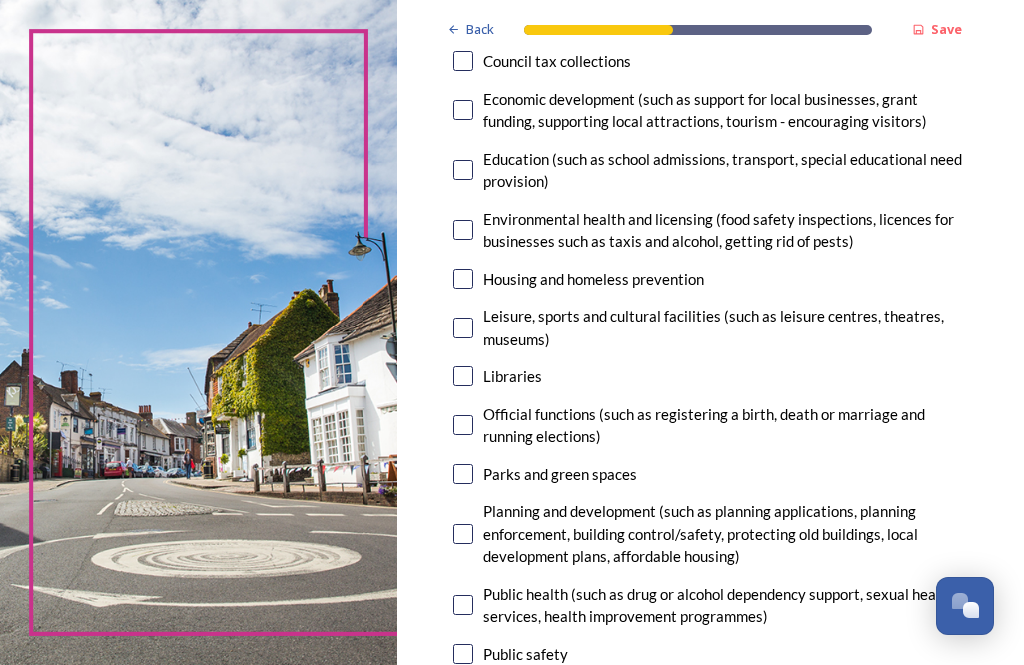 scroll, scrollTop: 458, scrollLeft: 0, axis: vertical 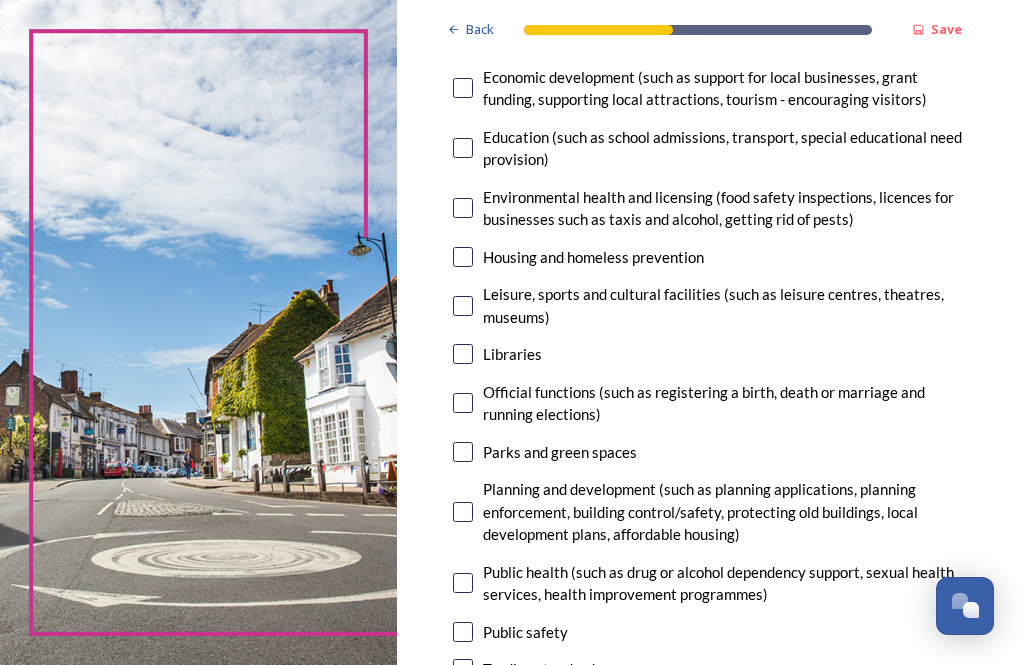 click at bounding box center (463, 208) 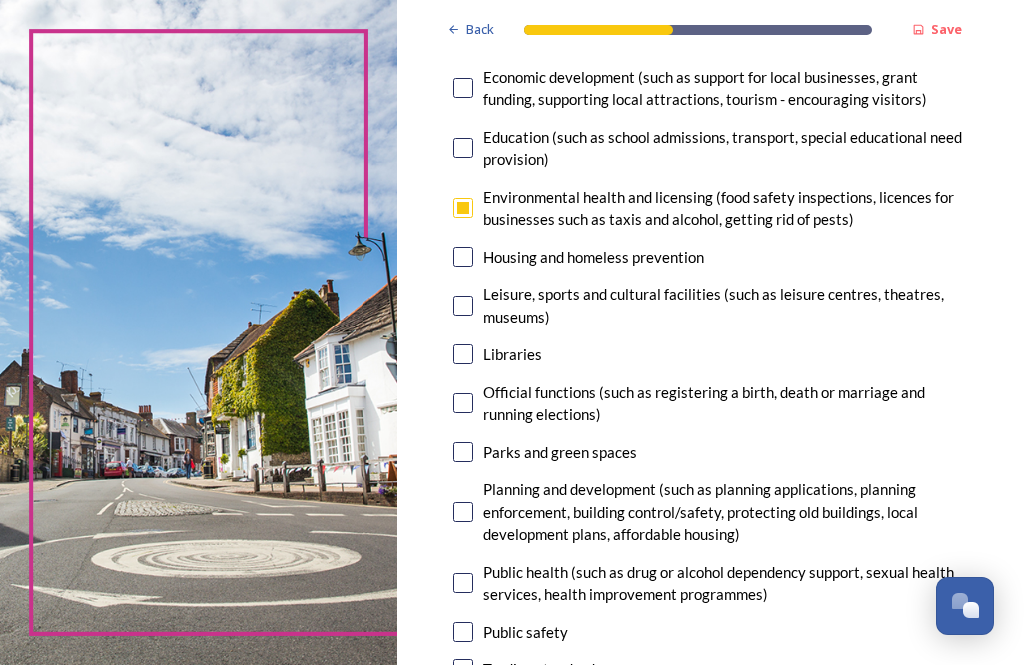 click at bounding box center [463, 257] 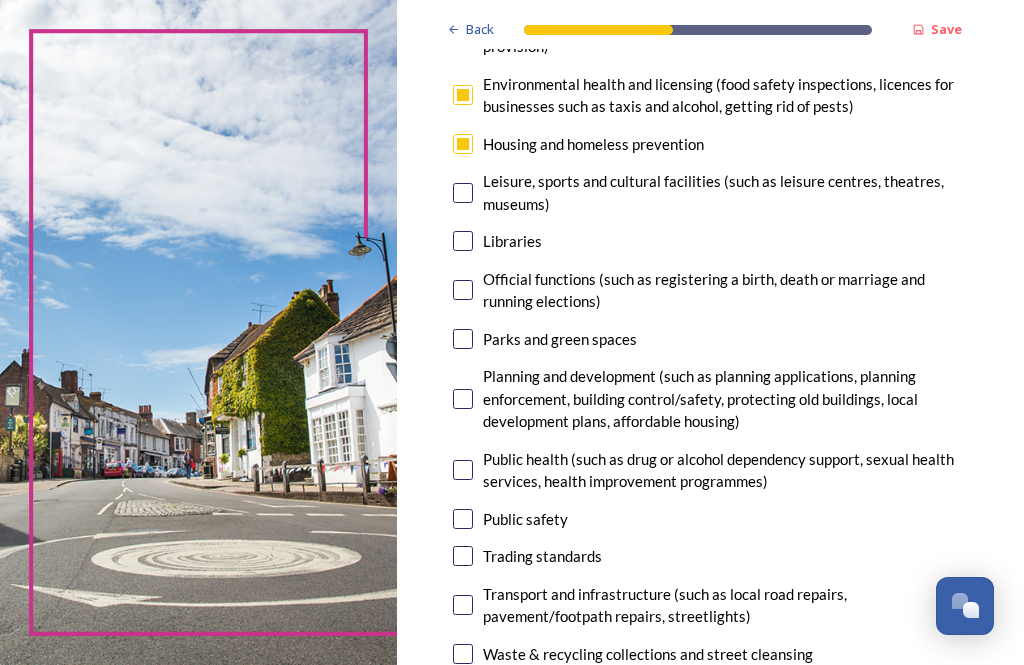 click on "Back Save Your local services 7. Council services will continue, no matter what the local government structure looks like.  ﻿﻿Which of the following council services matter most to you?  You can select up to five options. 3  choice(s) remaining Adult social care   Children's services (such as looked-after children, those with special educational needs or disability, fostering or adoption) Communities (such as public events, activities for young people or families) Council tax collections Economic development (such as support for local businesses, grant funding, supporting local attractions, tourism - encouraging visitors)  Education (such as school admissions, transport, special educational need provision)  Environmental health and licensing (food safety inspections, licences for businesses such as taxis and alcohol, getting rid of pests) Housing and homeless prevention Leisure, sports and cultural facilities (such as leisure centres, theatres, museums) Libraries Parks and green spaces Public safety" at bounding box center (710, 838) 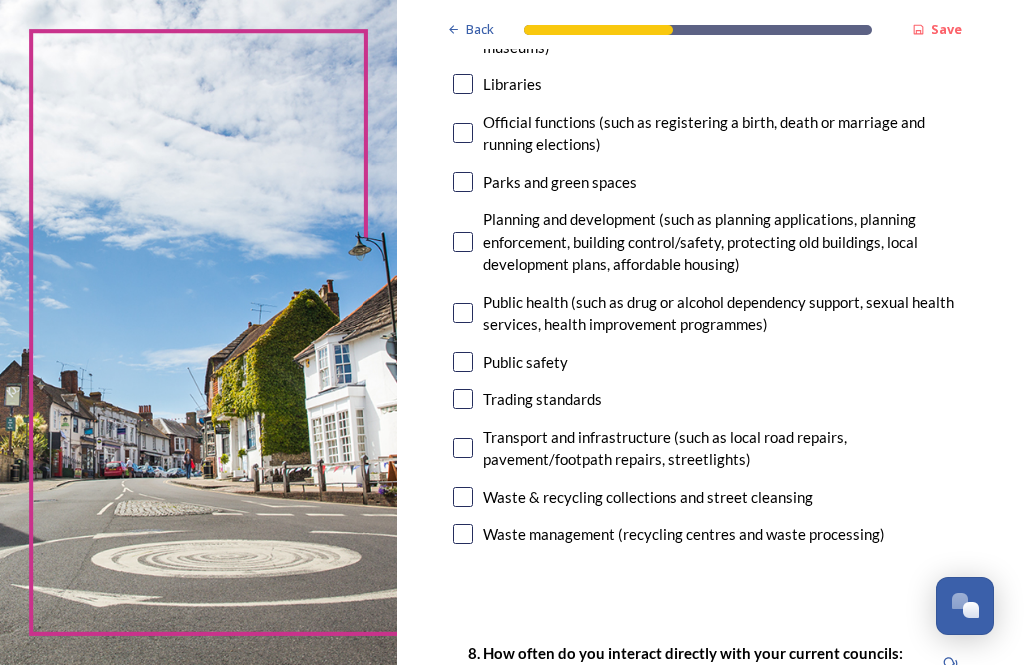 scroll, scrollTop: 729, scrollLeft: 0, axis: vertical 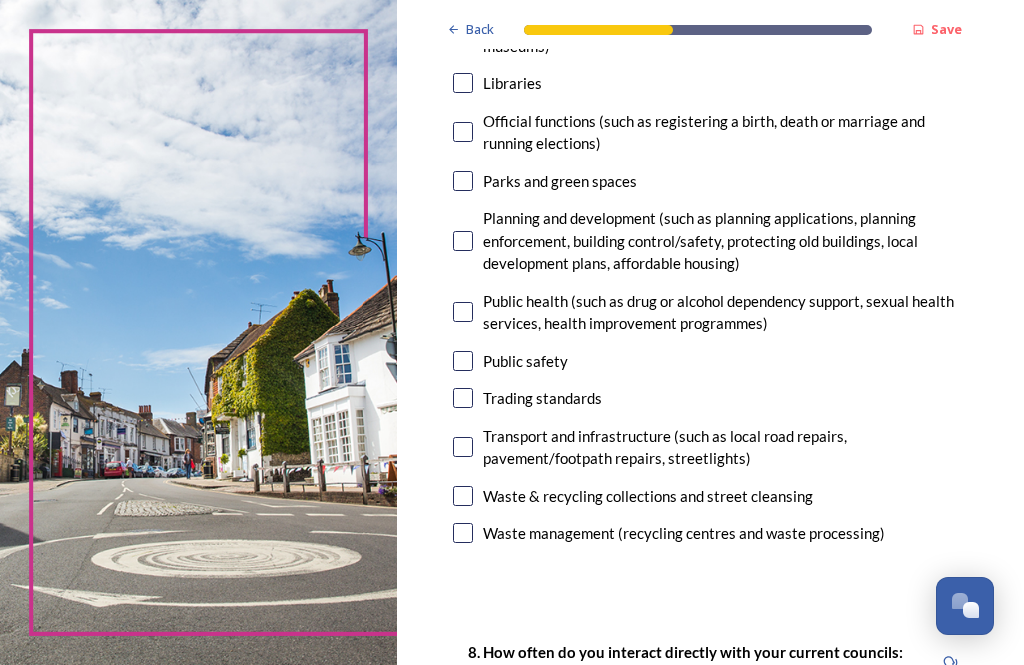 click at bounding box center [463, 241] 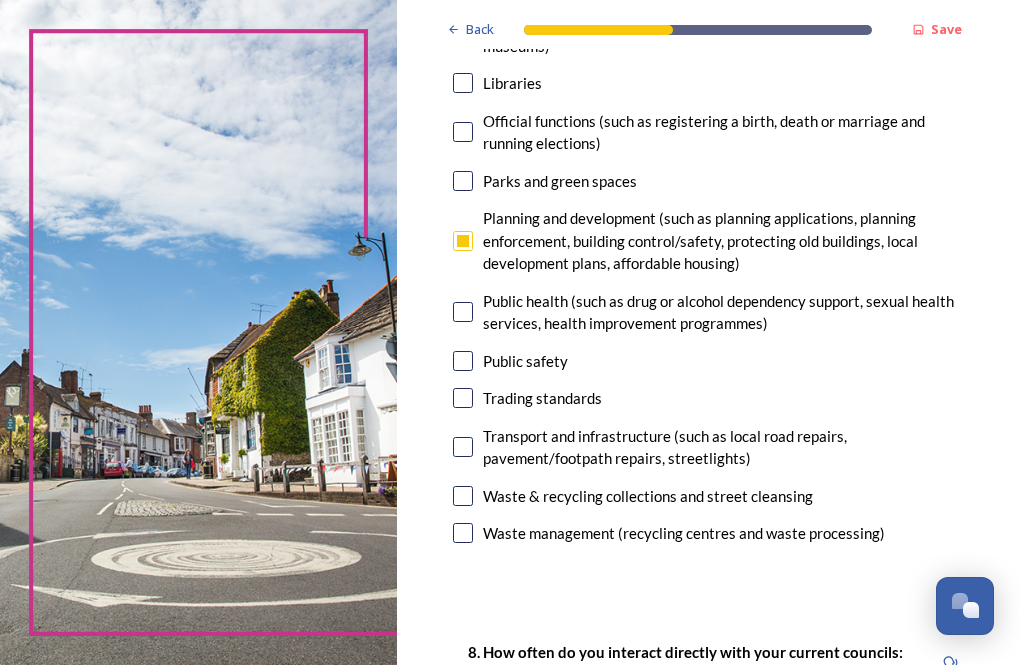 click at bounding box center [463, 533] 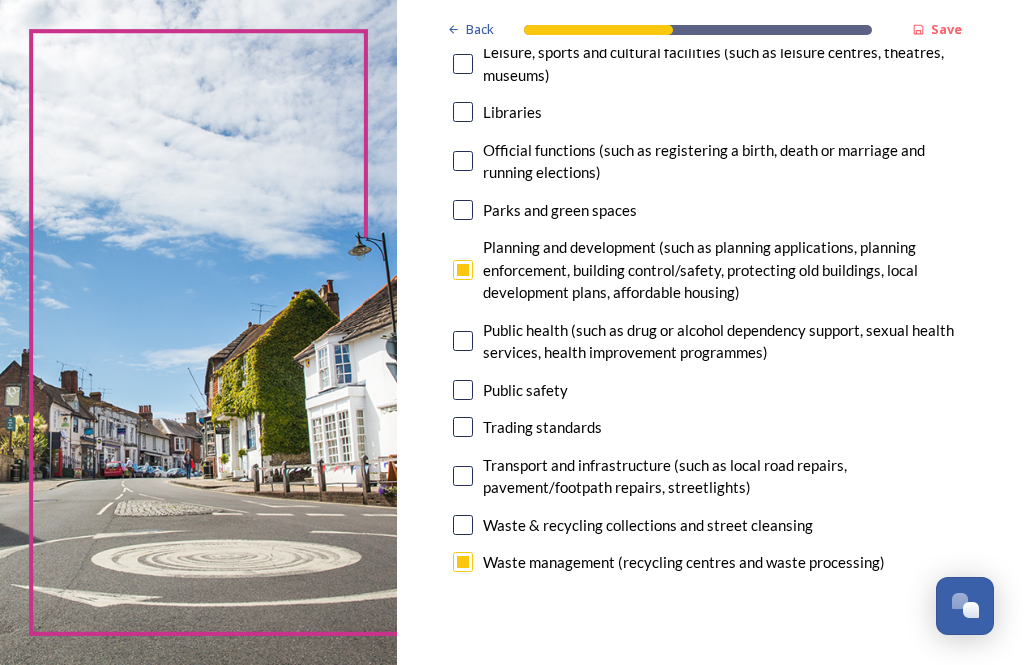 scroll, scrollTop: 701, scrollLeft: 0, axis: vertical 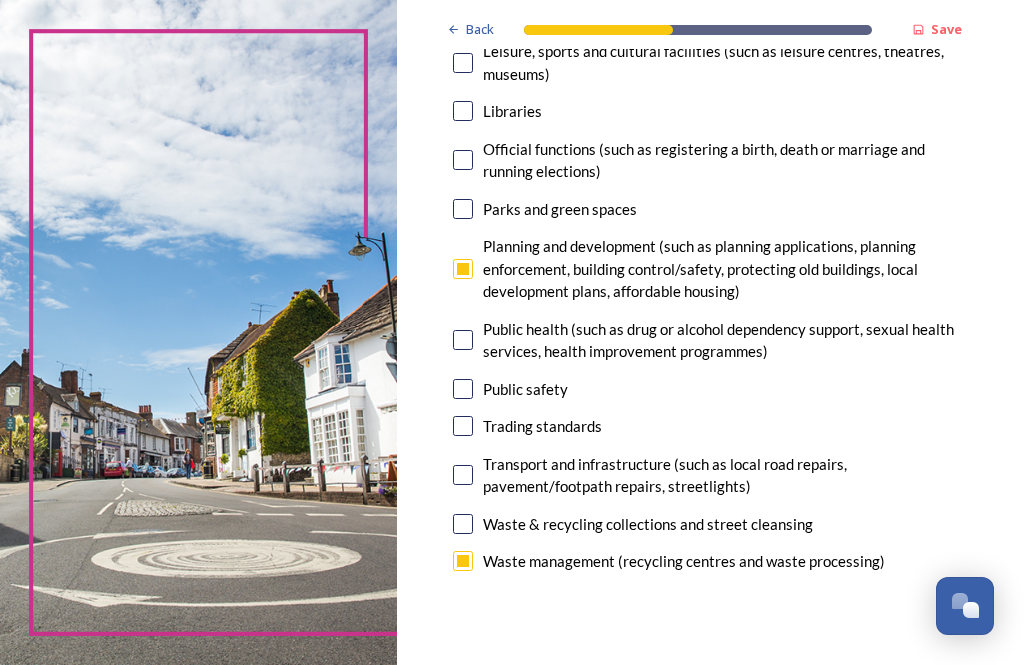 click at bounding box center (463, 561) 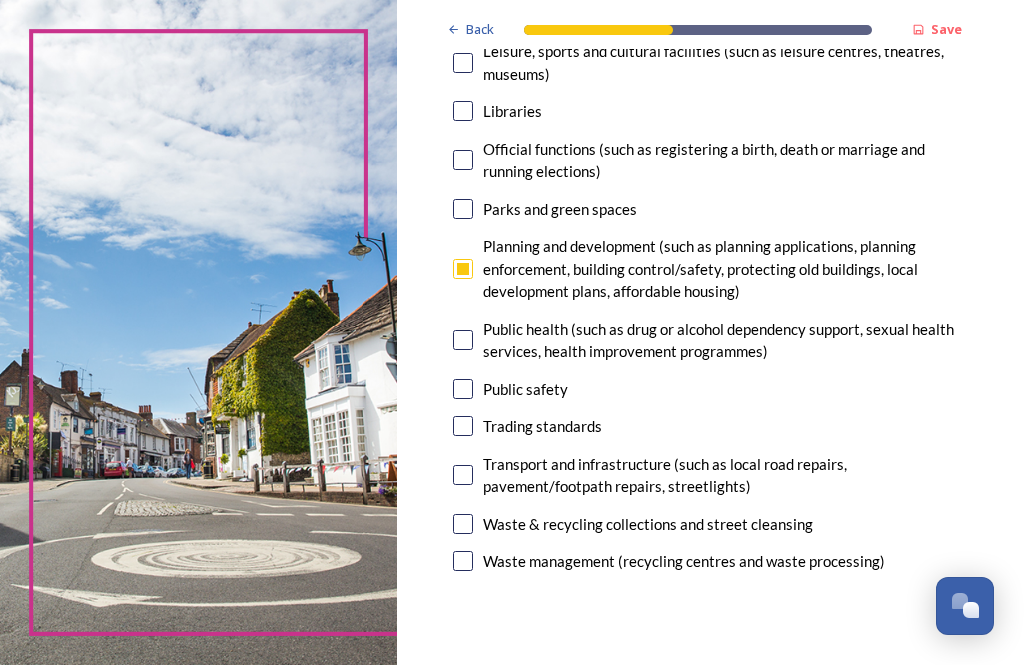 click on "Waste & recycling collections and street cleansing" at bounding box center (710, 524) 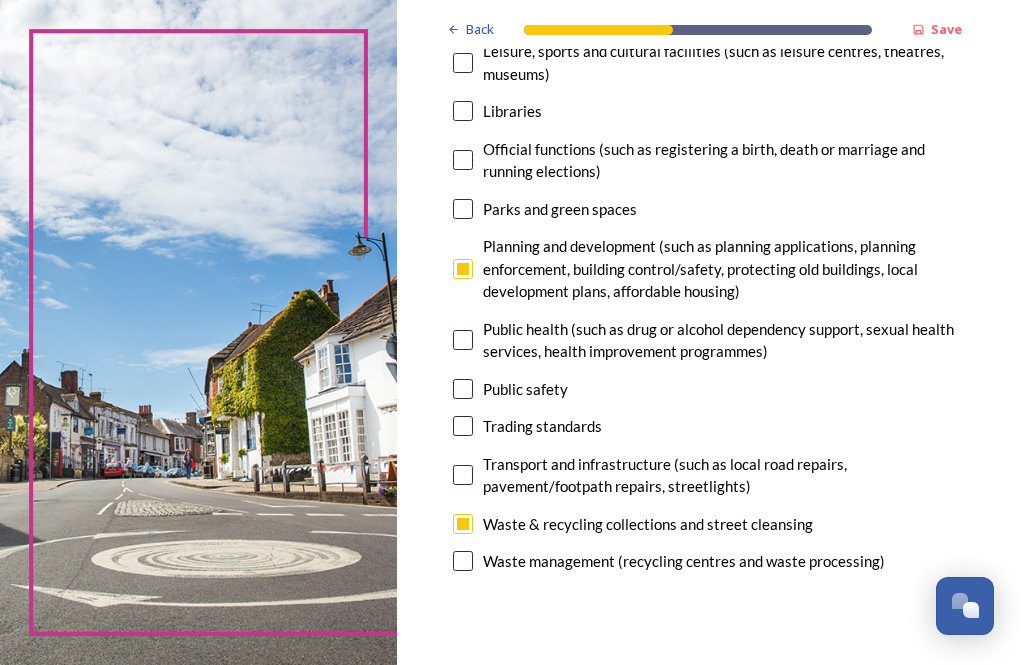 checkbox on "true" 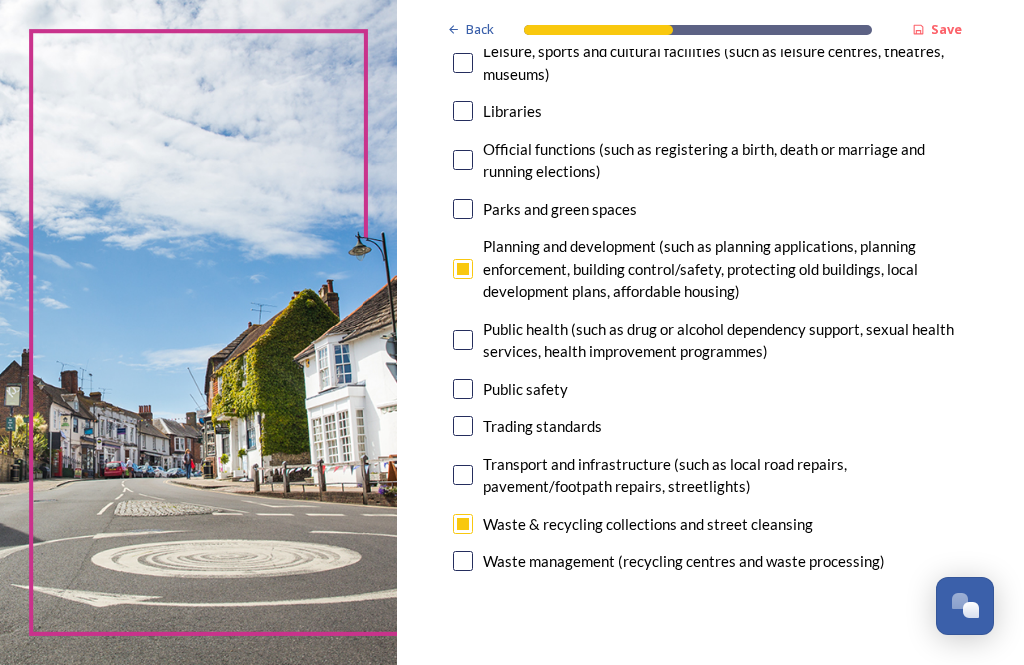 click at bounding box center (463, 475) 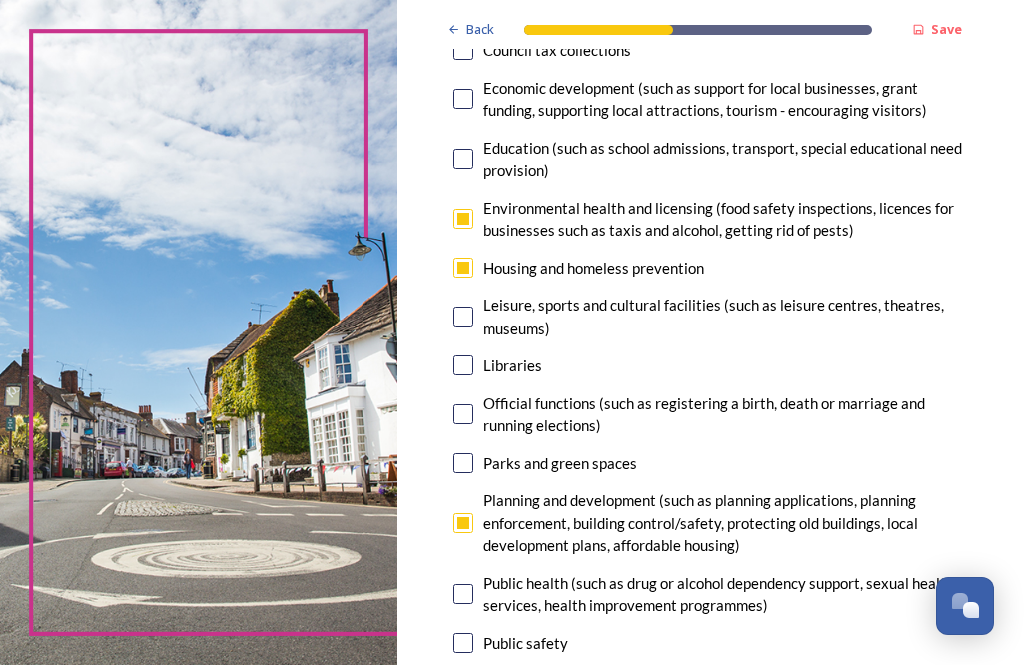 scroll, scrollTop: 450, scrollLeft: 0, axis: vertical 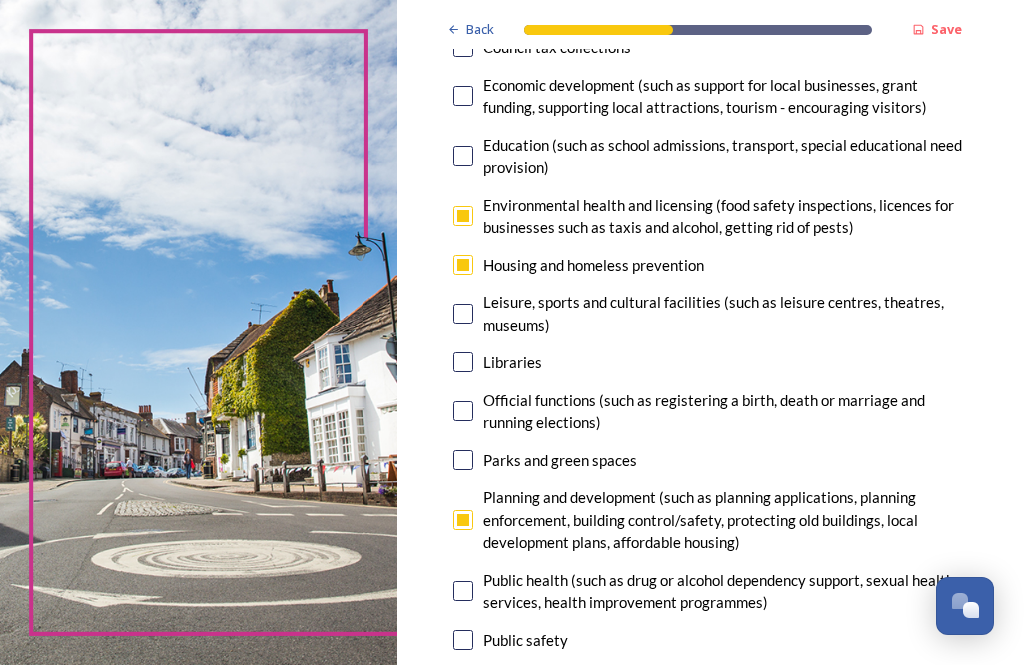 click on "Housing and homeless prevention" at bounding box center (710, 265) 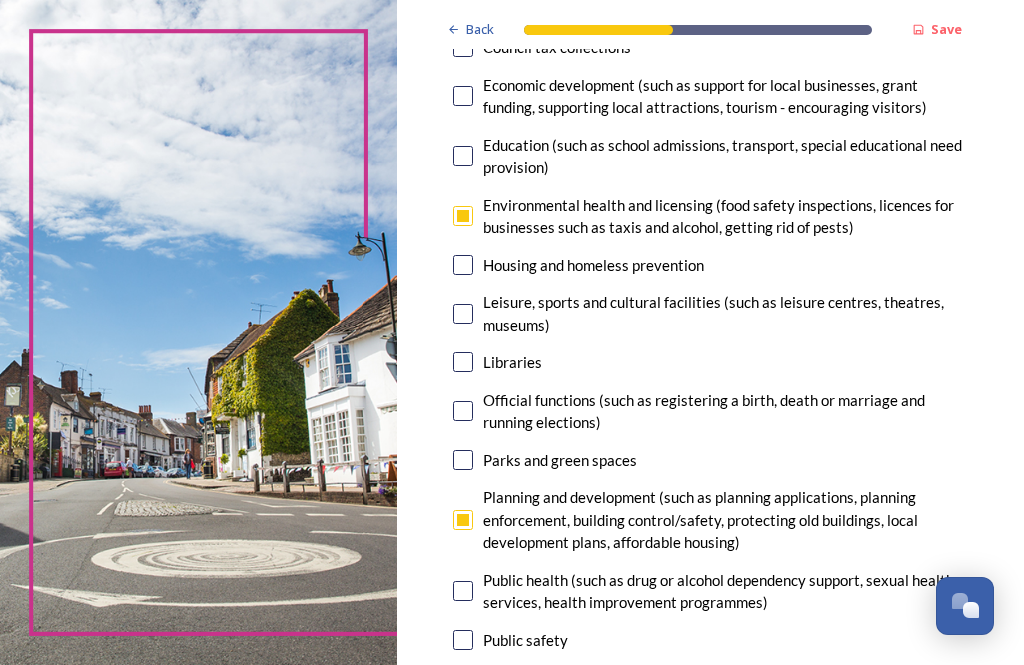 checkbox on "false" 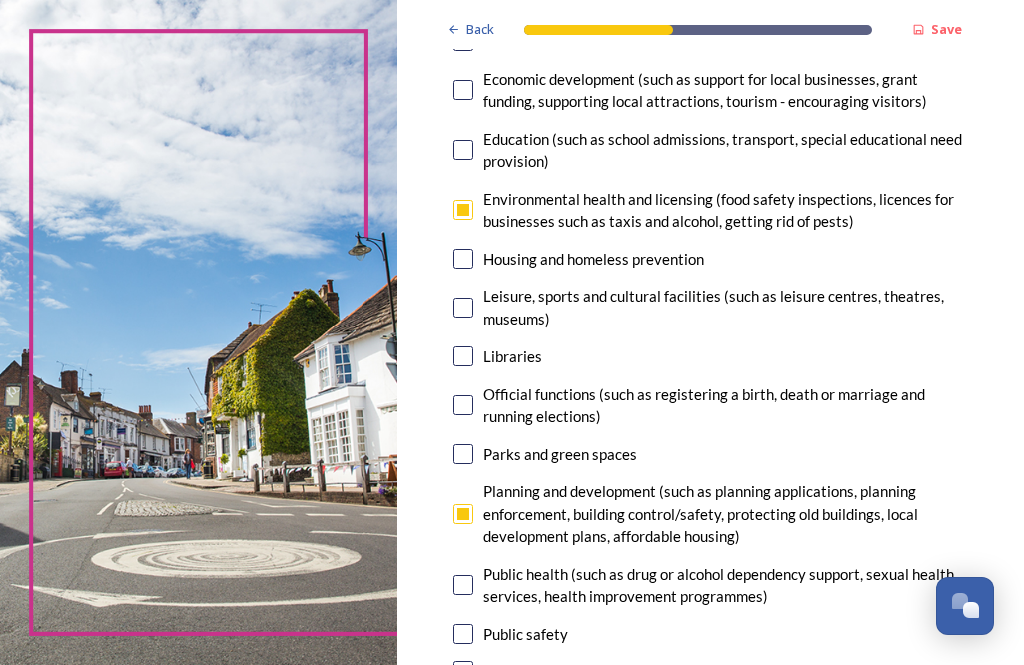 scroll, scrollTop: 456, scrollLeft: 0, axis: vertical 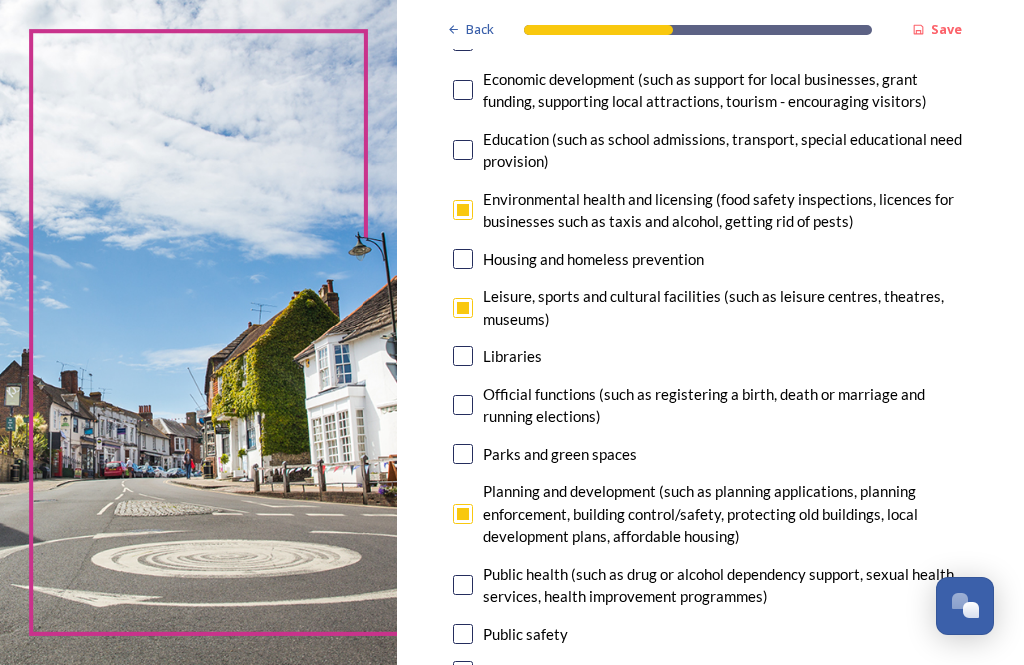 checkbox on "true" 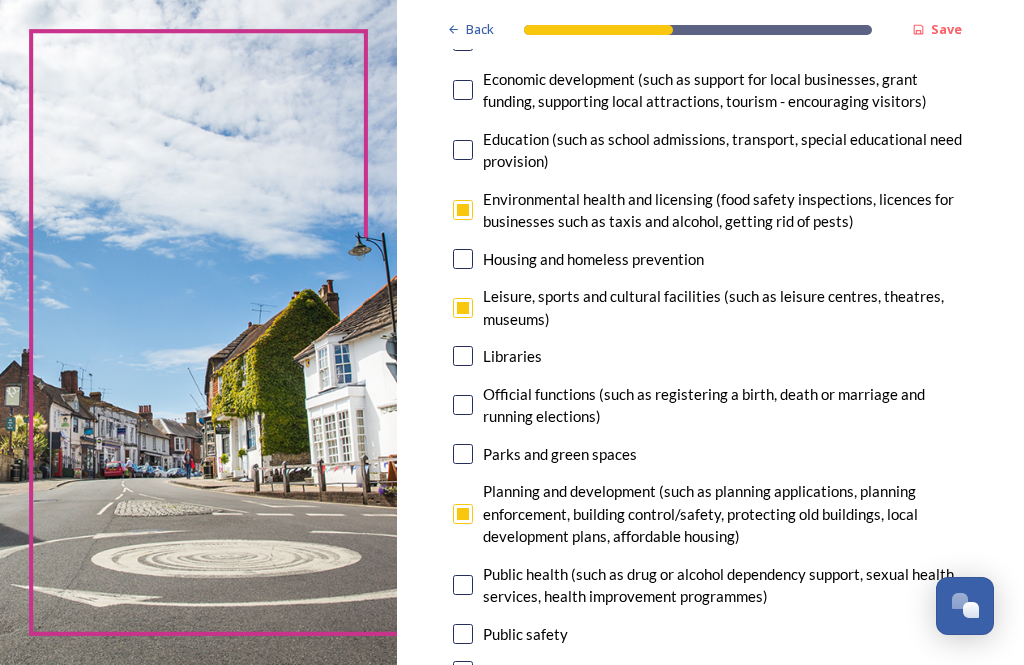 click at bounding box center (463, 356) 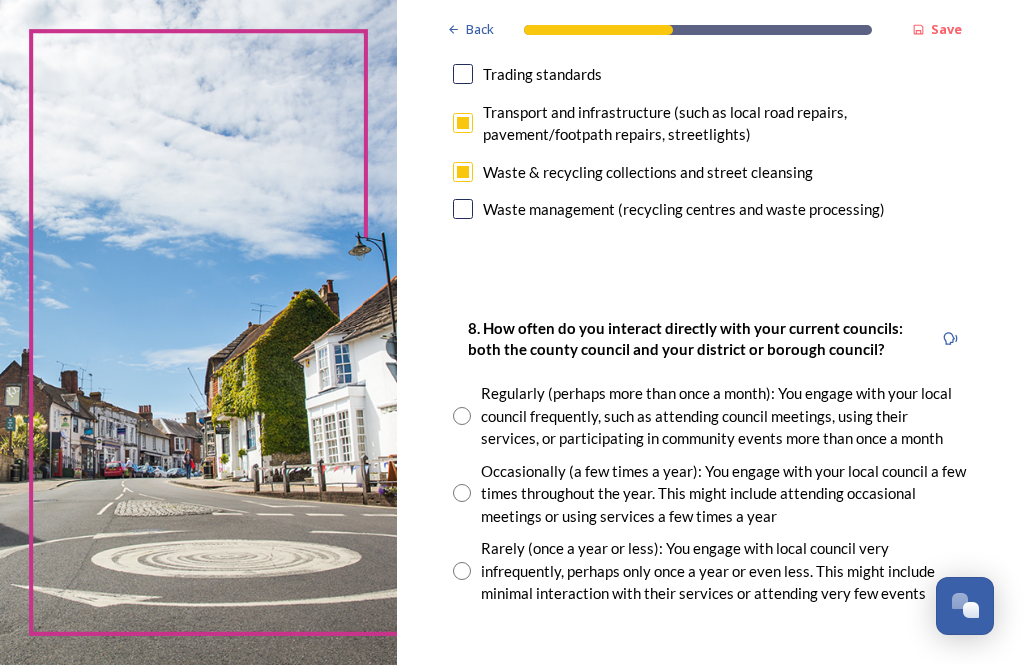 scroll, scrollTop: 1055, scrollLeft: 0, axis: vertical 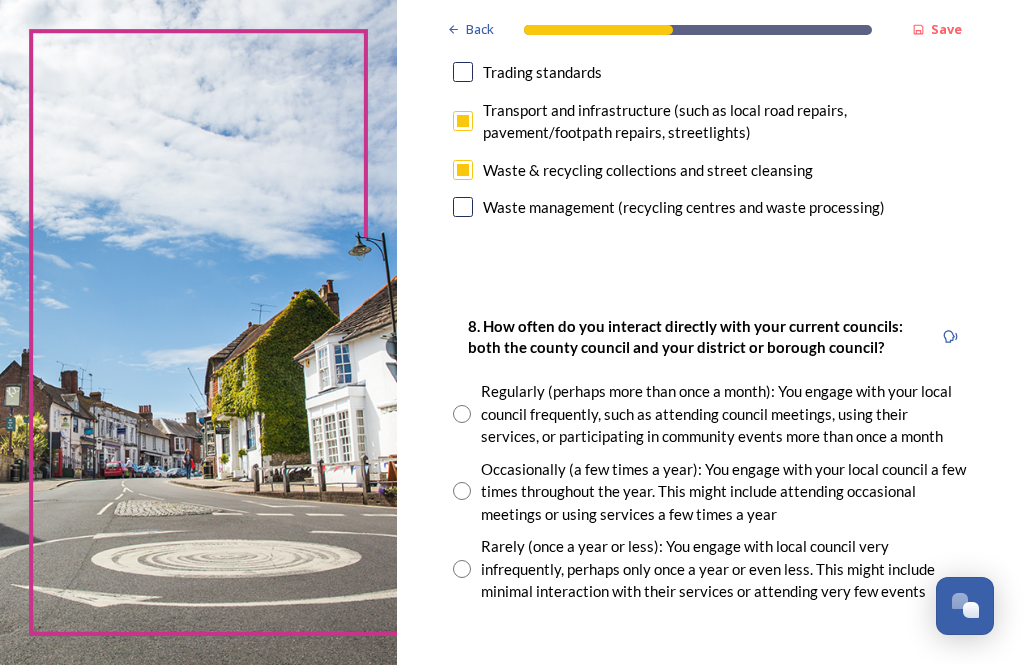 click on "Occasionally (a few times a year): You engage with your local council a few times throughout the year. This might include attending occasional meetings or using services a few times a year" at bounding box center (710, 492) 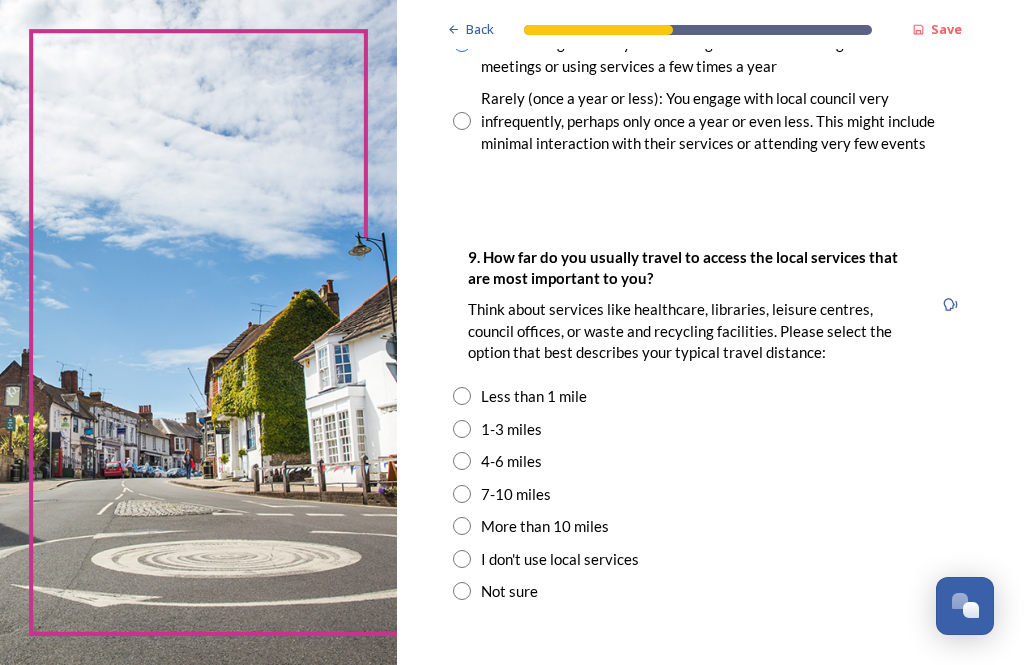 scroll, scrollTop: 1511, scrollLeft: 0, axis: vertical 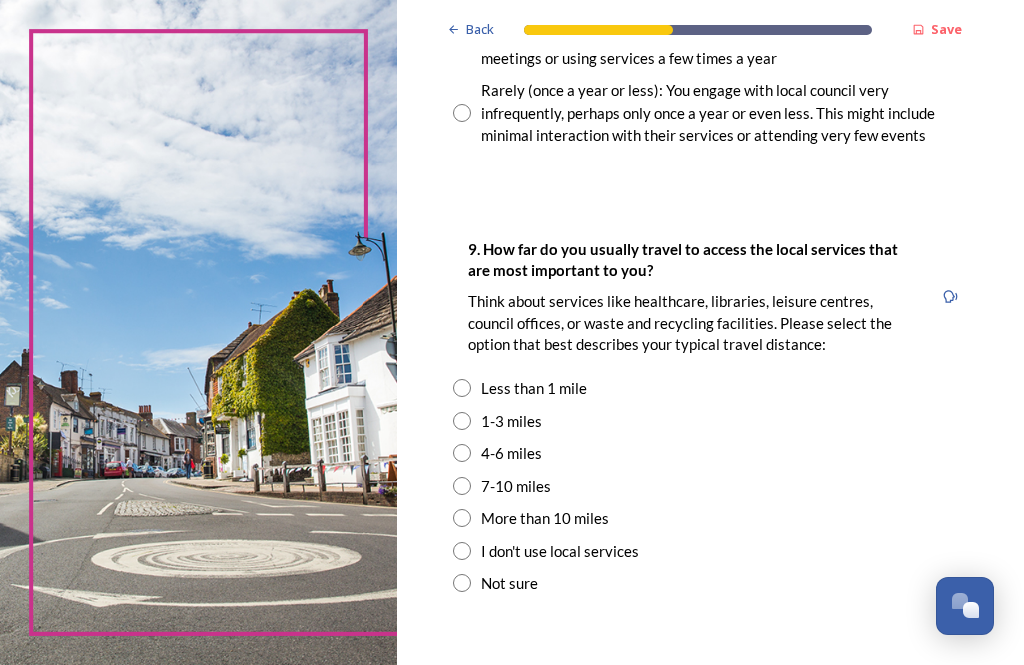 click on "1-3 miles" at bounding box center (710, 421) 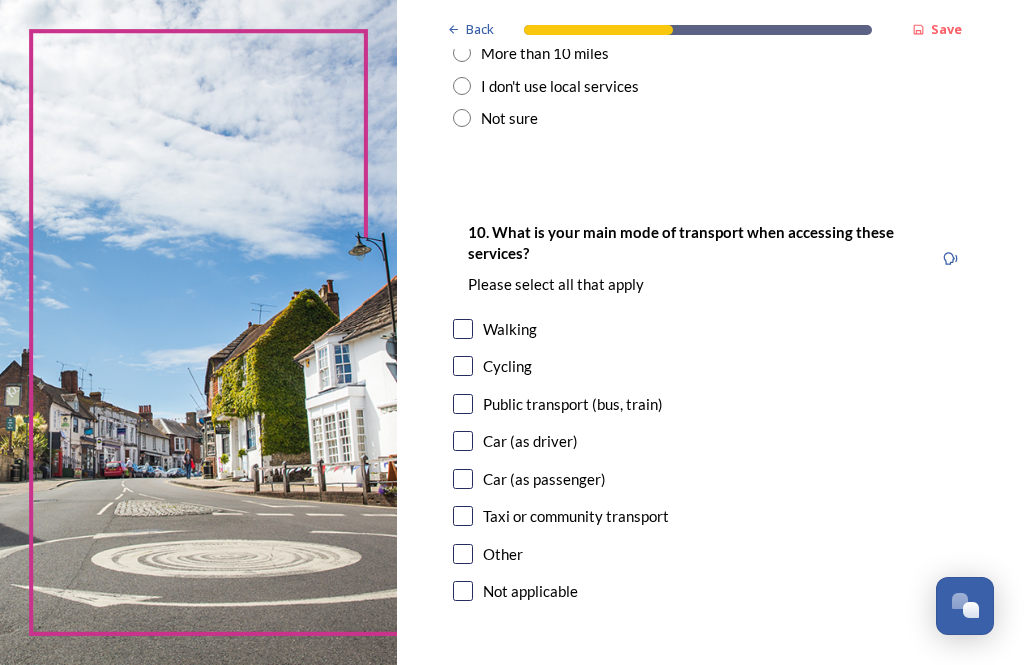 scroll, scrollTop: 1979, scrollLeft: 0, axis: vertical 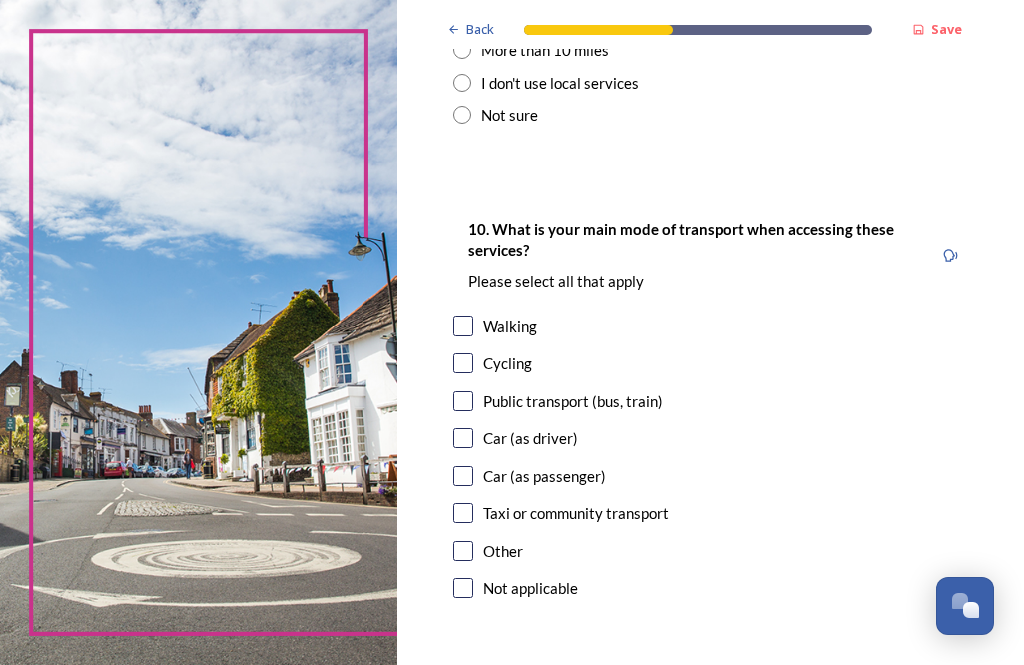 click at bounding box center (463, 476) 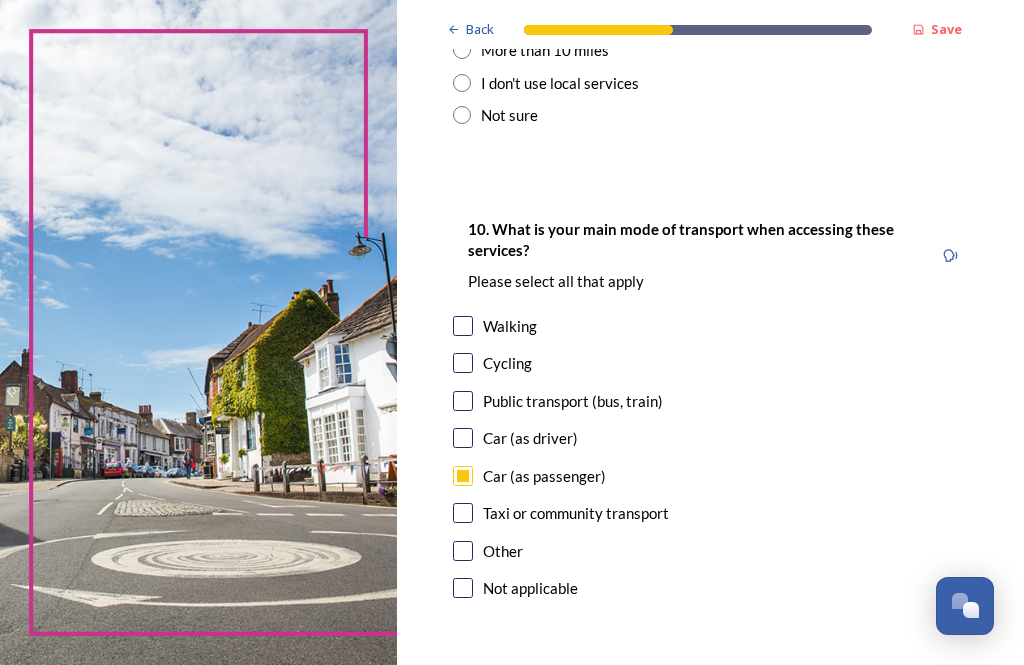 click at bounding box center (463, 551) 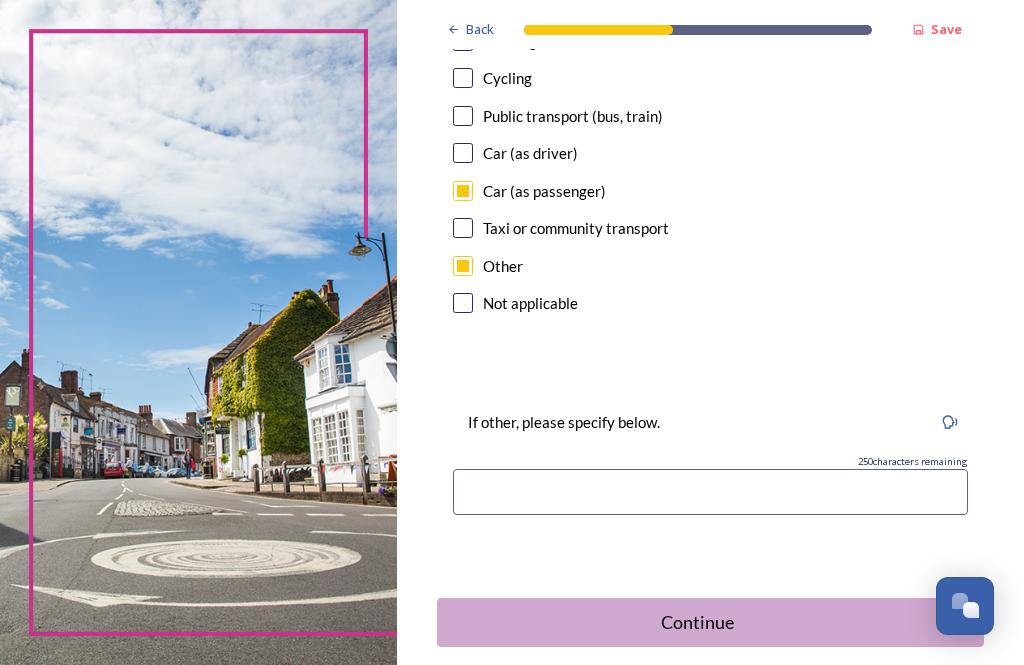 scroll, scrollTop: 2264, scrollLeft: 0, axis: vertical 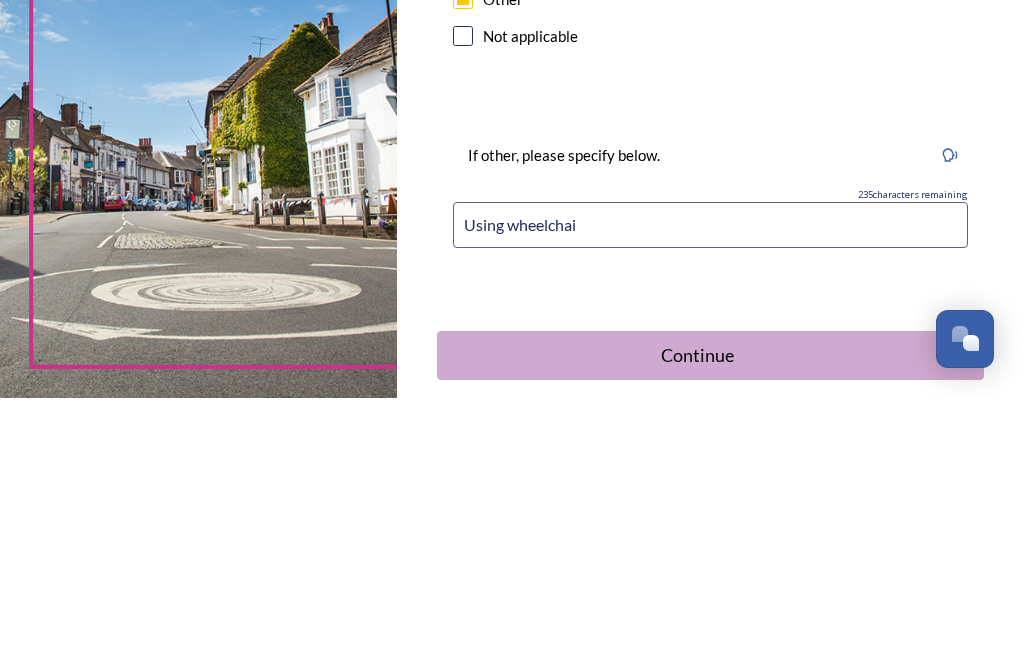 type on "Using wheelchair" 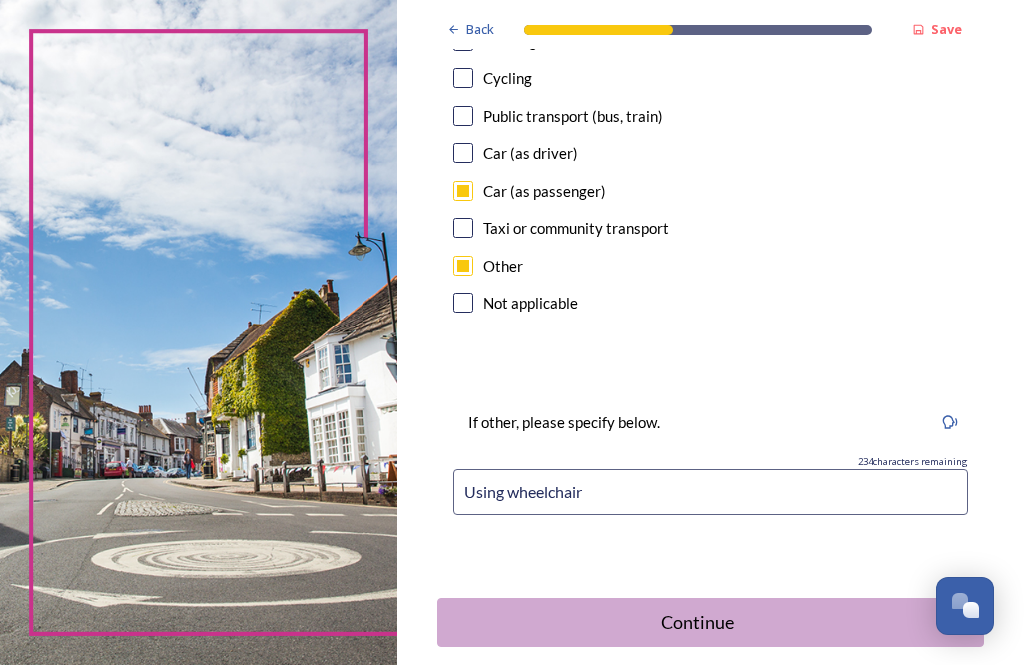 click on "Continue" at bounding box center (697, 622) 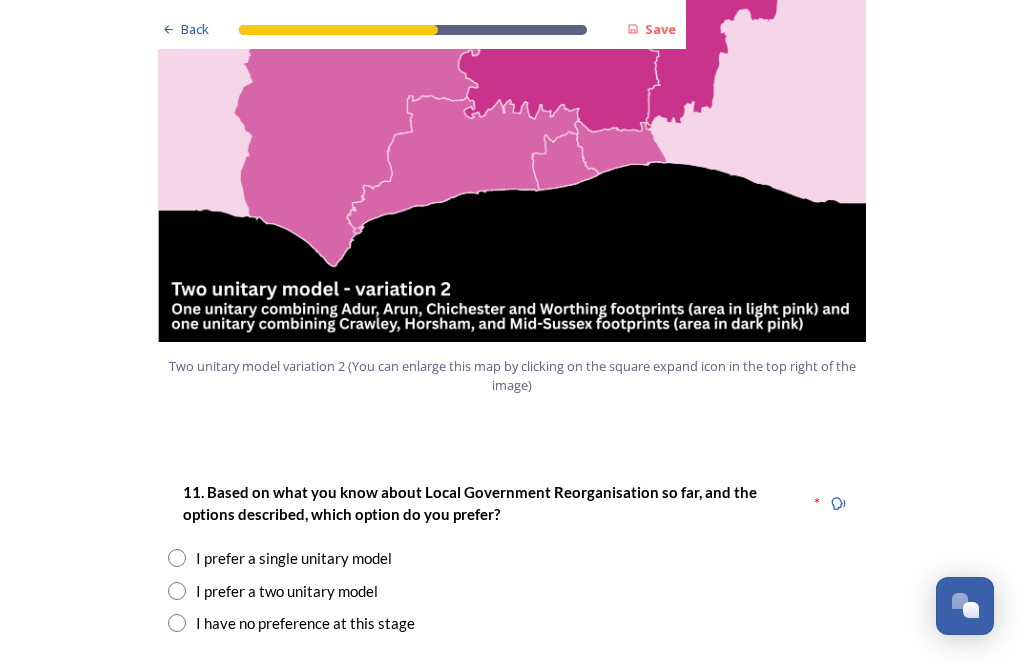 scroll, scrollTop: 2259, scrollLeft: 0, axis: vertical 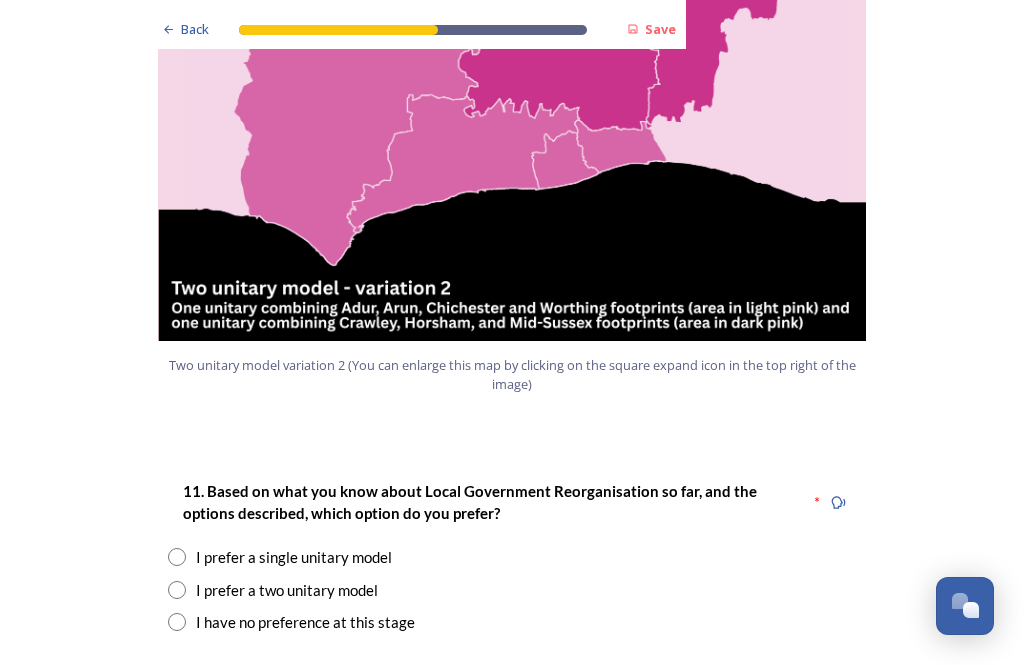 click on "I have no preference at this stage" at bounding box center (512, 622) 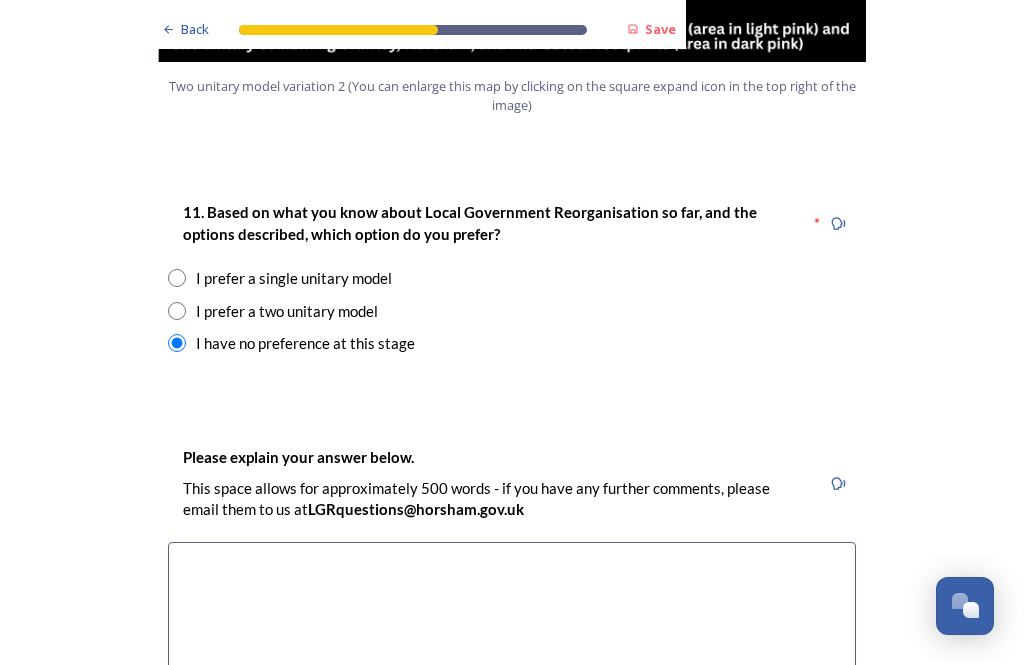 scroll, scrollTop: 2538, scrollLeft: 0, axis: vertical 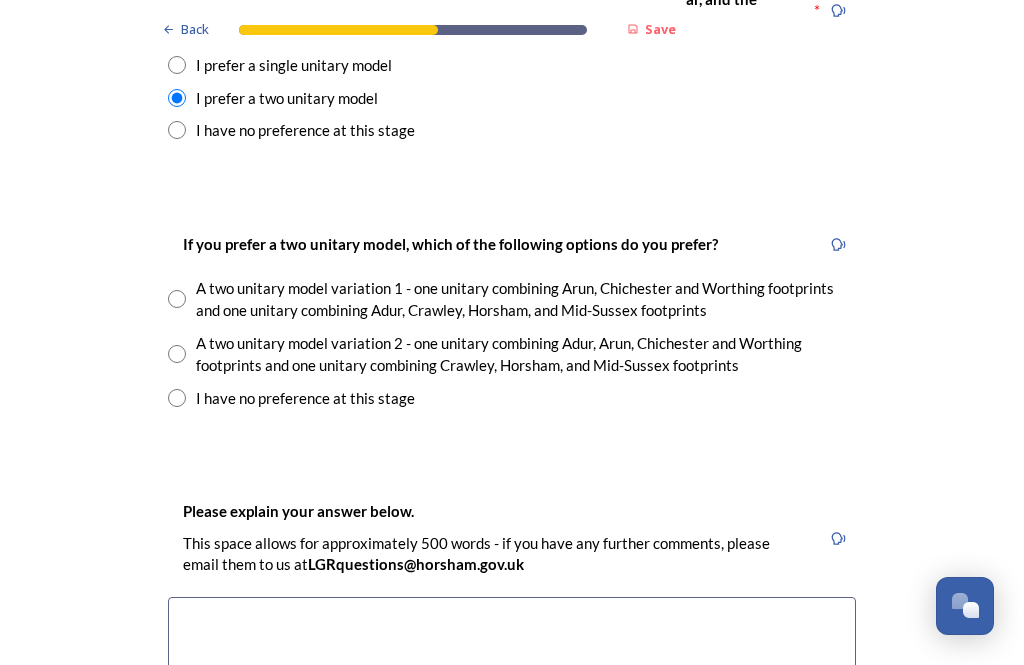 click on "I have no preference at this stage" at bounding box center (512, 398) 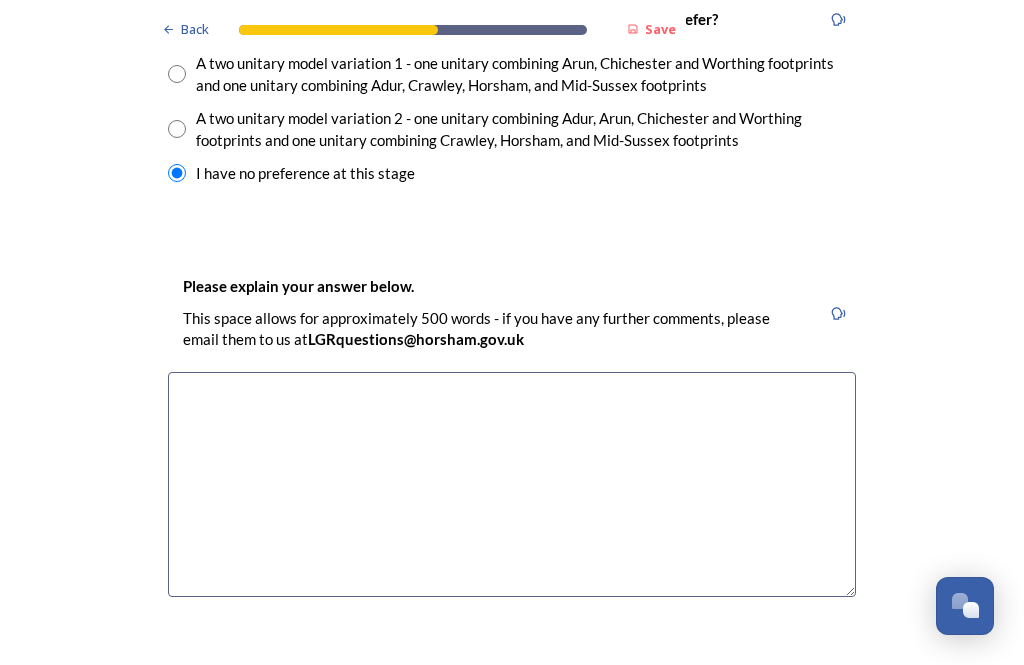 scroll, scrollTop: 2977, scrollLeft: 0, axis: vertical 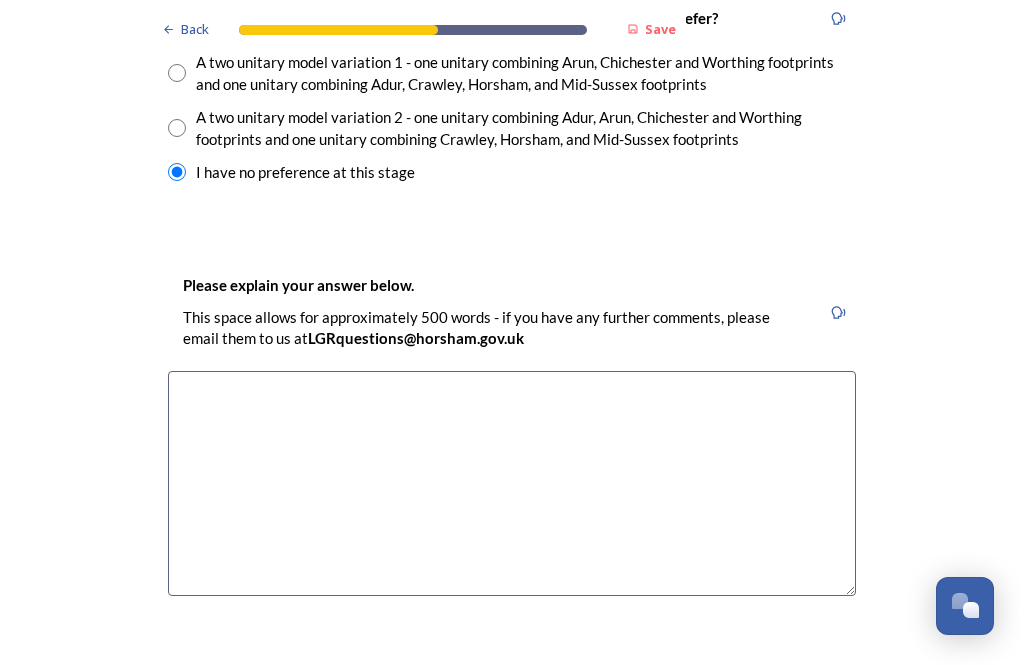 click at bounding box center (512, 483) 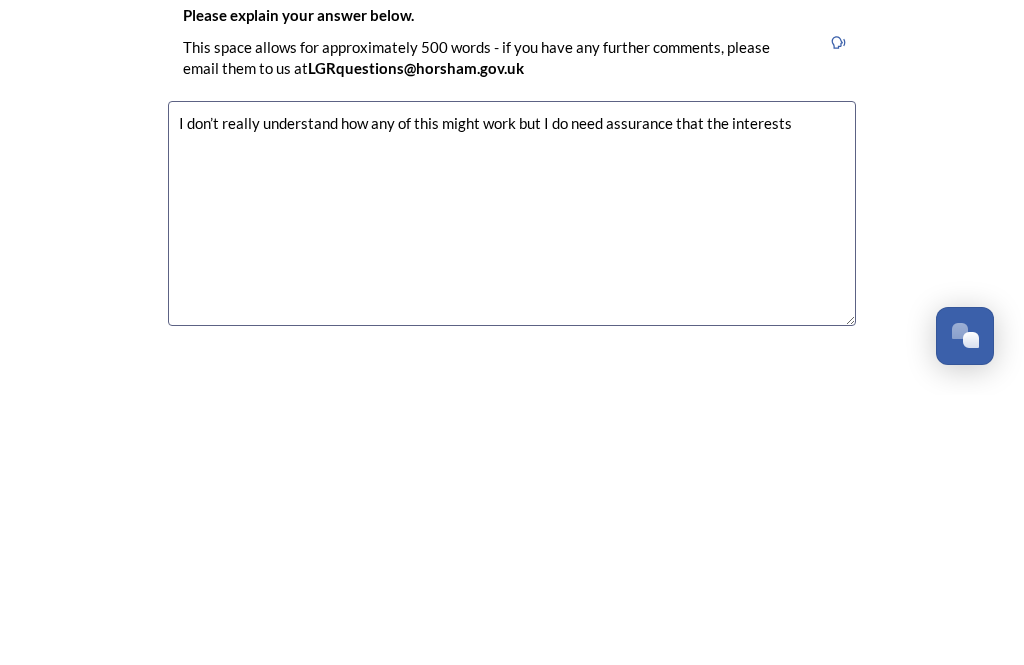 click on "I don’t really understand how any of this might work but I do need assurance that the interests" at bounding box center (512, 483) 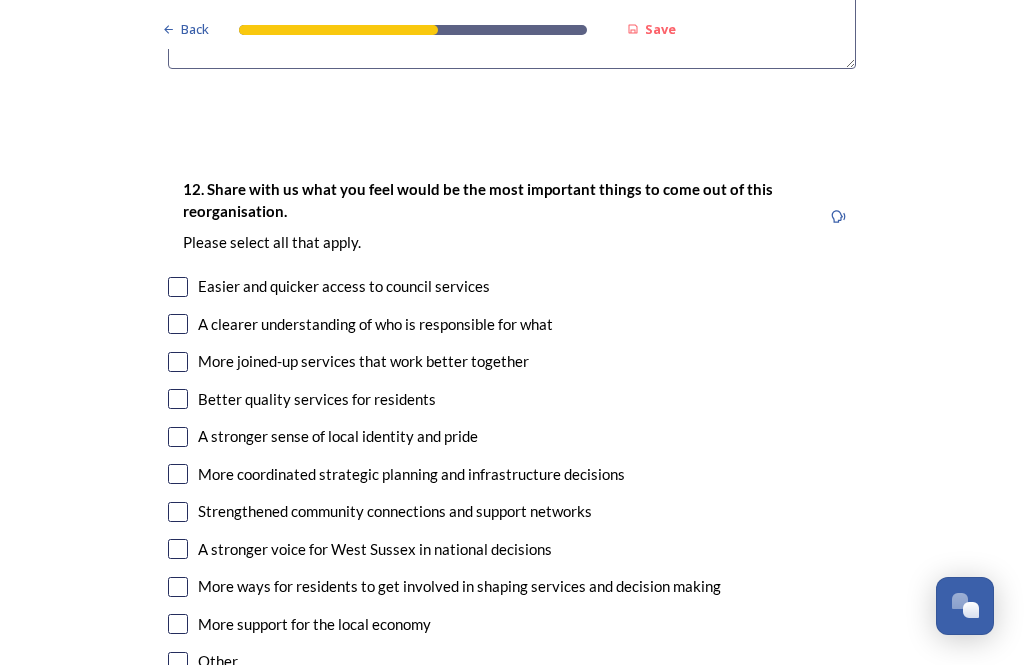 scroll, scrollTop: 3506, scrollLeft: 0, axis: vertical 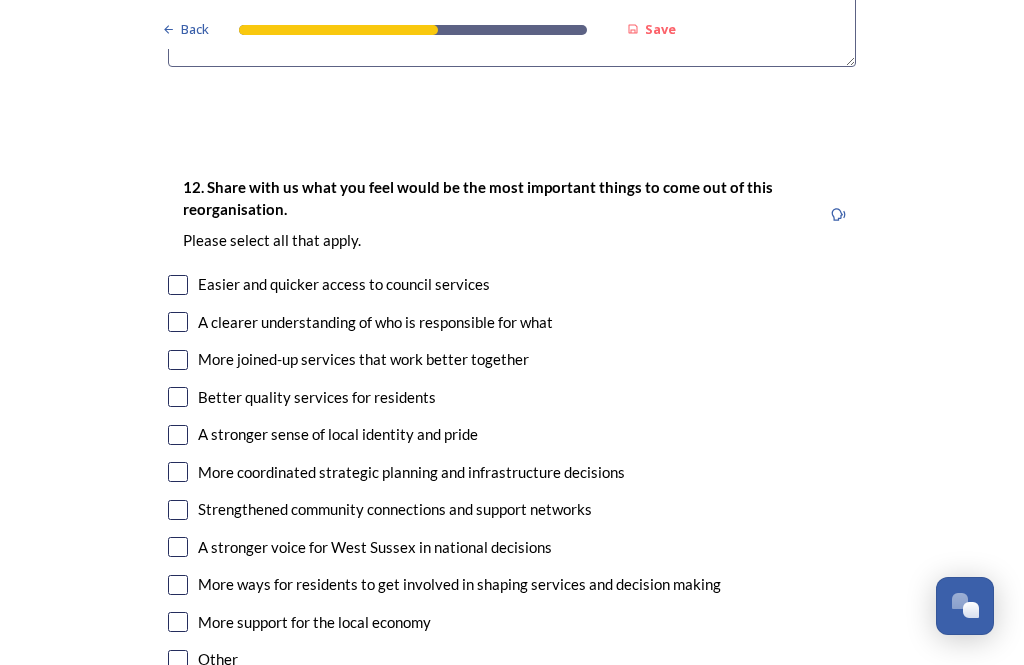 type on "I don’t really understand how any of this might work but I do need assurance that the interests of my local community will have the same voice it has now" 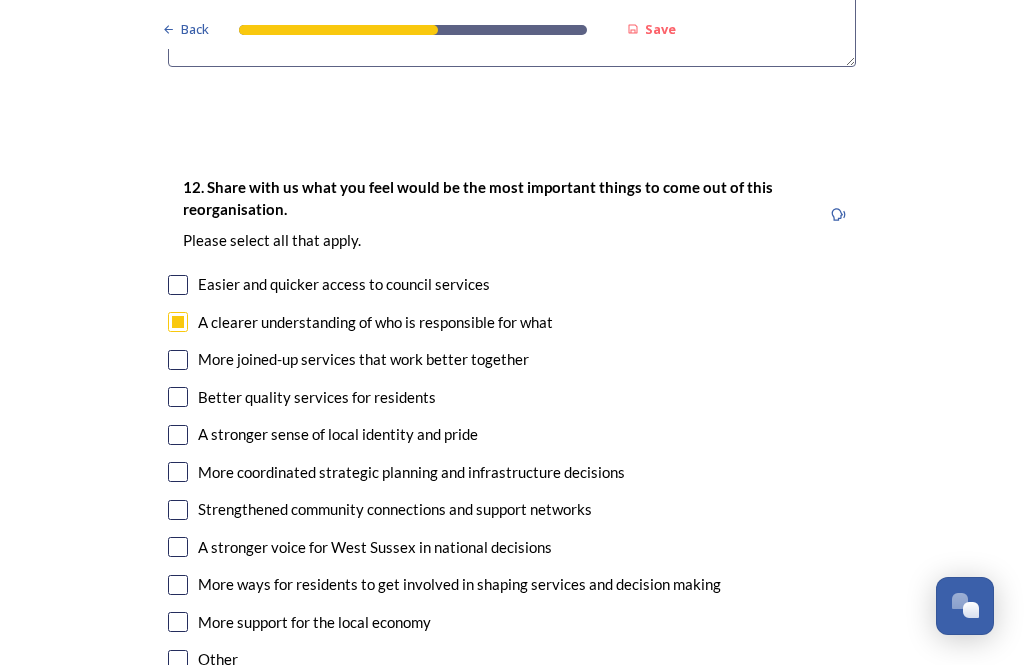 checkbox on "true" 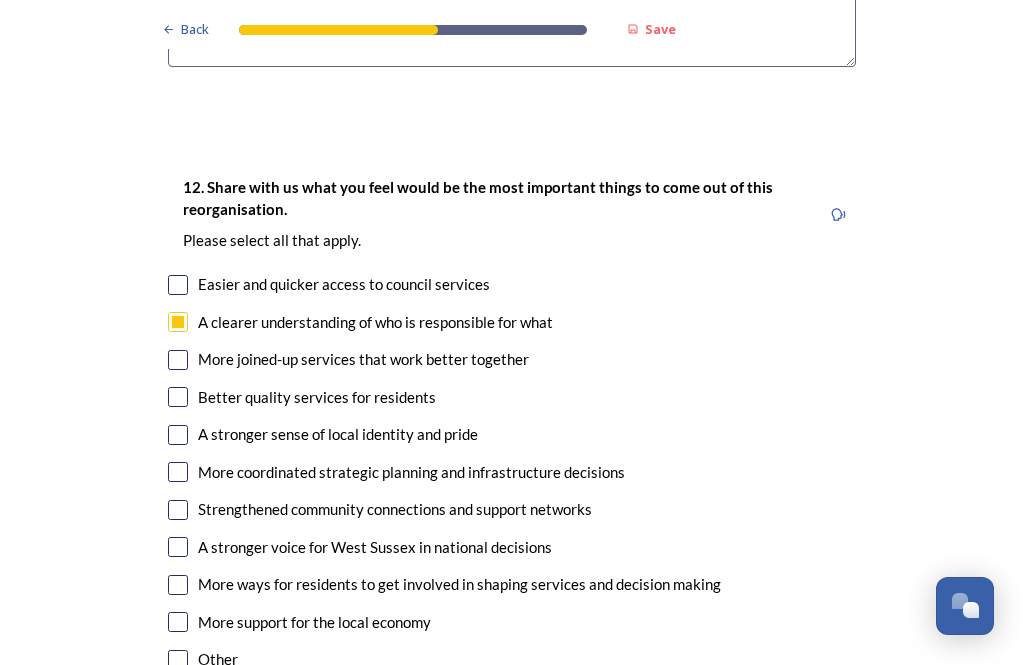 click at bounding box center [178, 360] 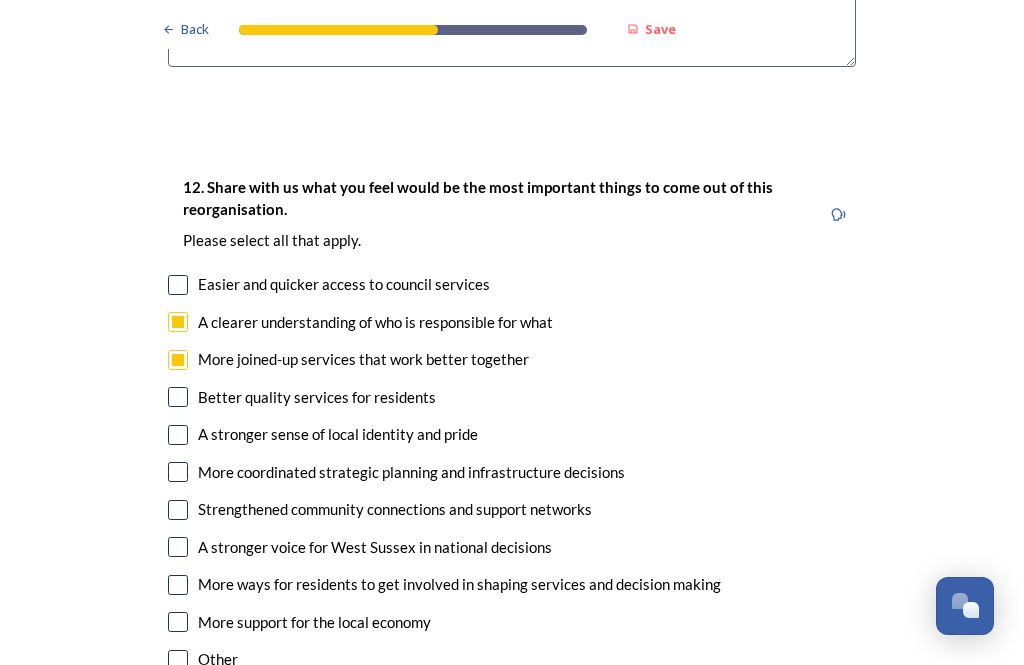 click at bounding box center [178, 585] 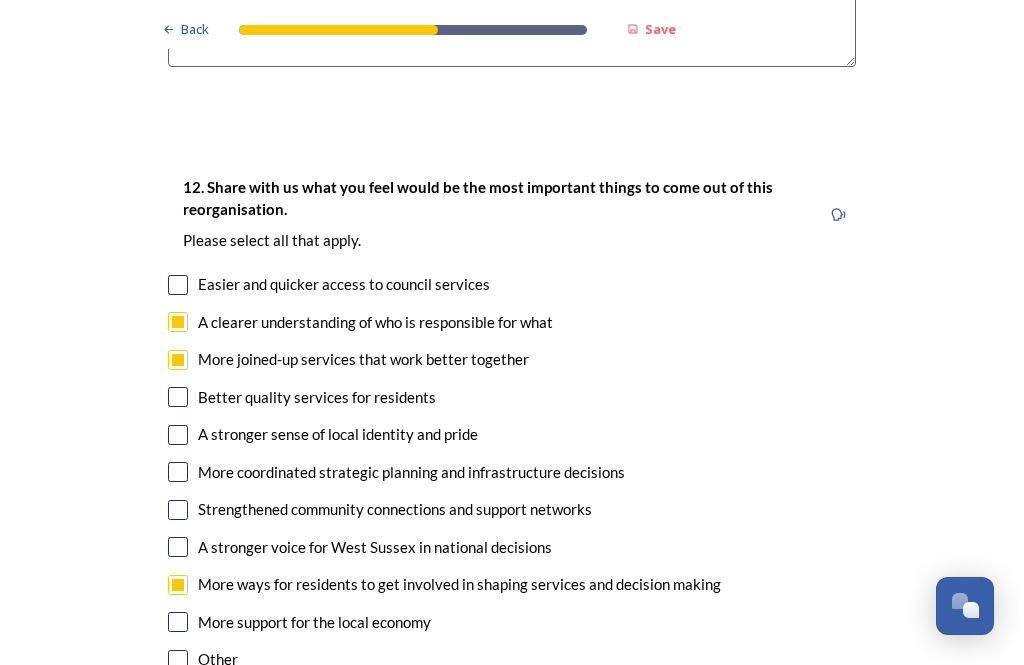 click at bounding box center [178, 472] 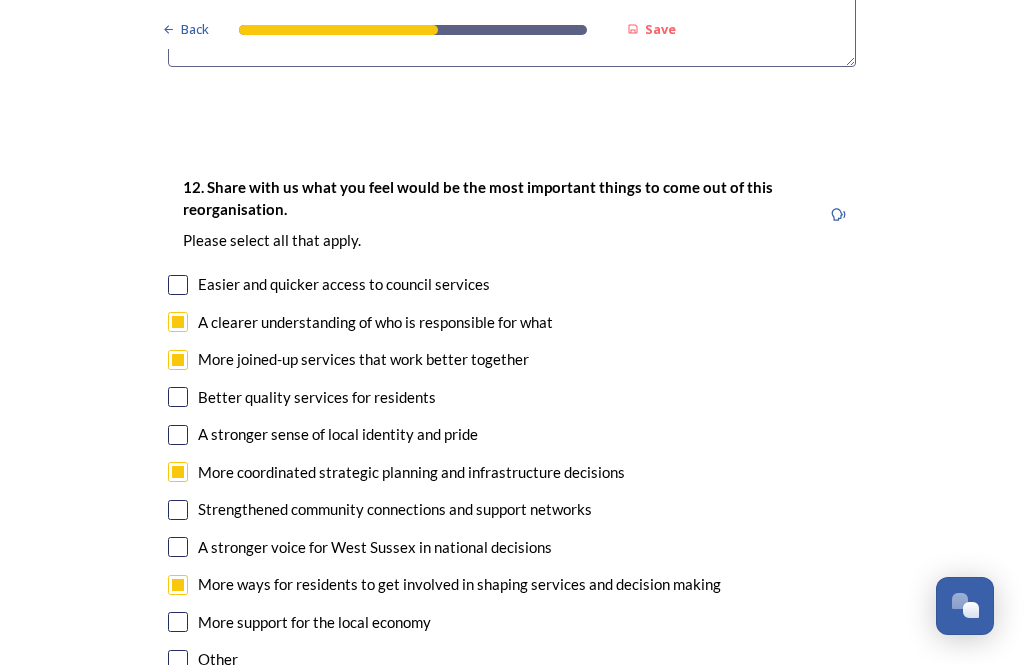 click on "Better quality services for residents" at bounding box center [512, 397] 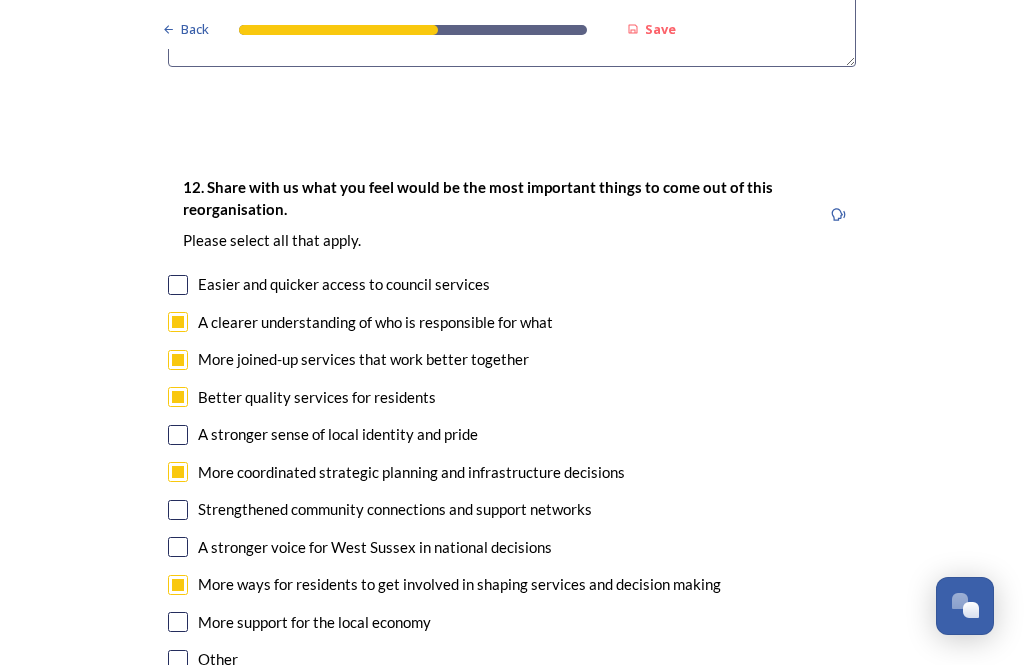 checkbox on "true" 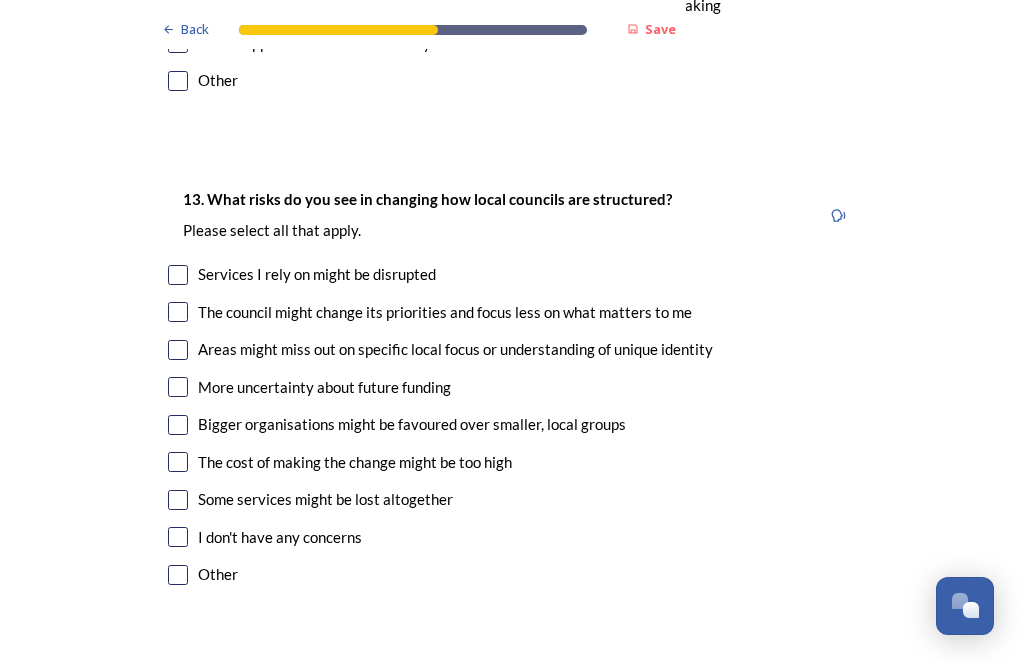 scroll, scrollTop: 4087, scrollLeft: 0, axis: vertical 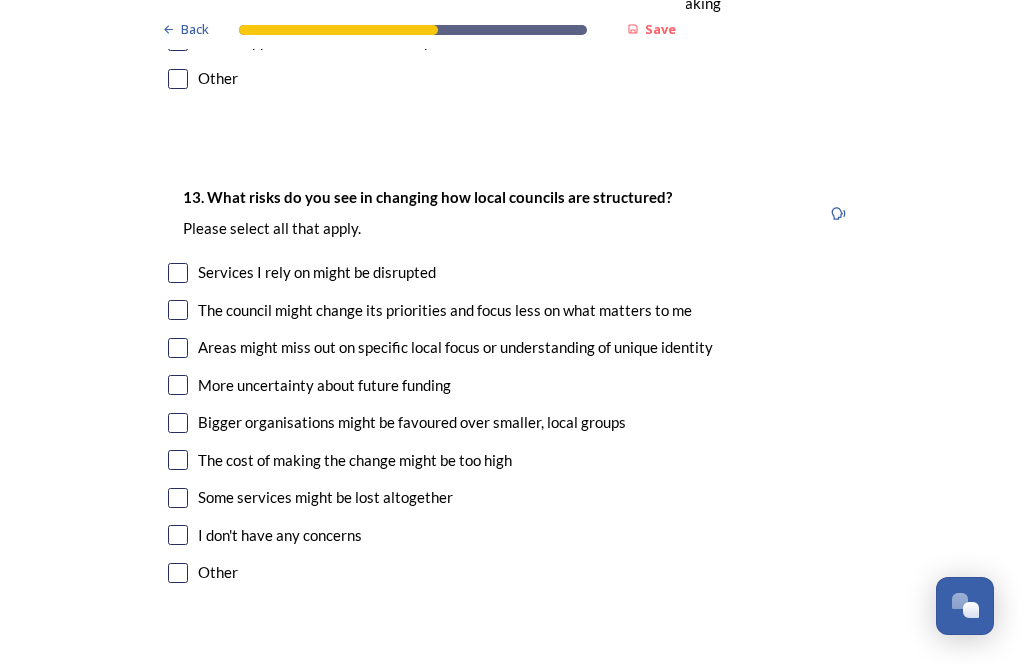 click on "Areas might miss out on specific local focus or understanding of unique identity" at bounding box center [512, 347] 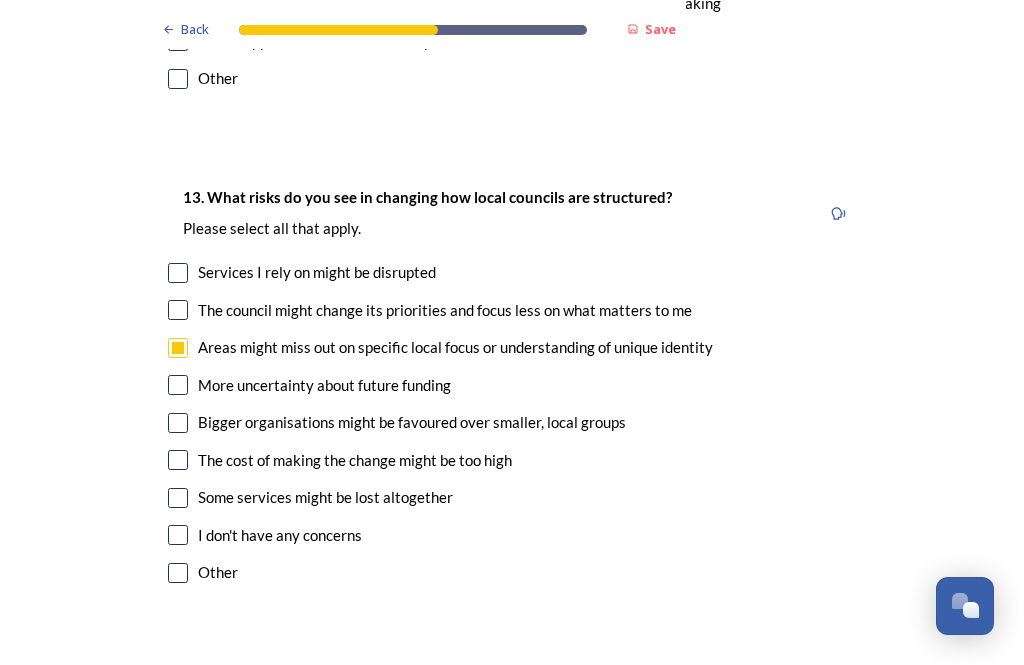 checkbox on "true" 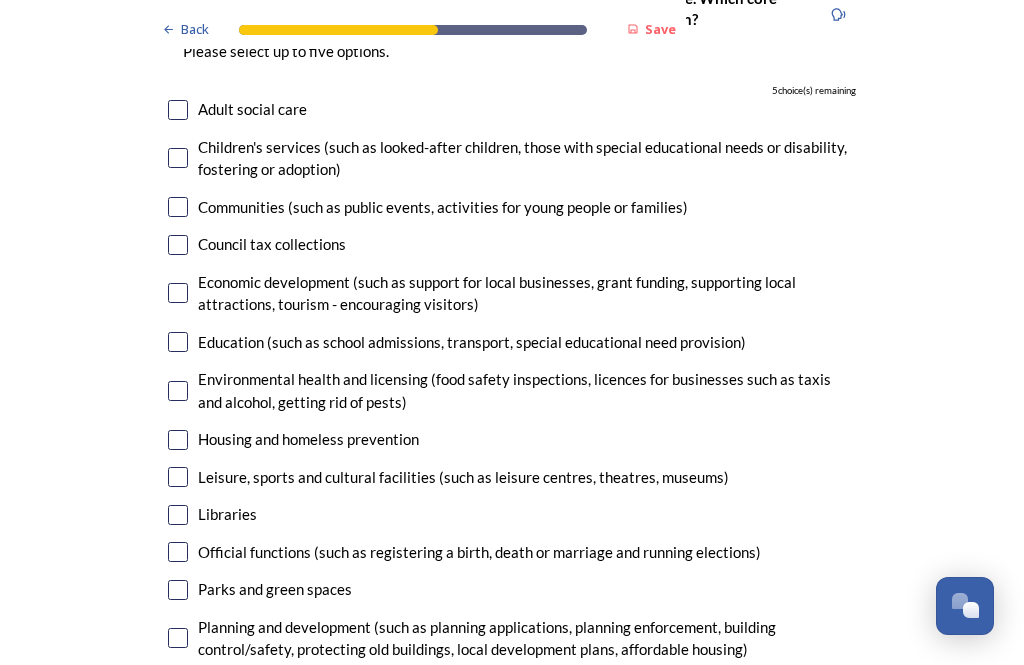 scroll, scrollTop: 4807, scrollLeft: 0, axis: vertical 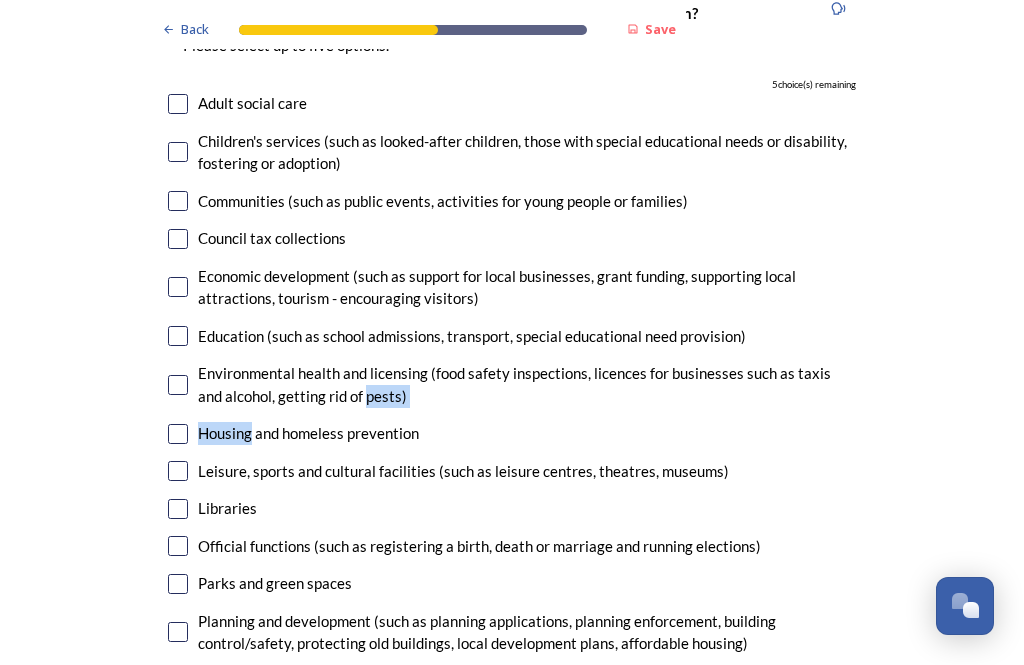 click on "Back Save Prioritising future services As explained on our  Shaping West Sussex hub , Local Government Reorganisation for West Sussex means that the county, district and borough councils will be replaced with one, or more than one, single-tier council (referred to as a unitary council) to deliver all your services.  Options currently being explored within West Sussex are detailed on our  hub , but map visuals can be found below. A single county unitary , bringing the County Council and all seven District and Borough Councils services together to form a new unitary council for West Sussex. Single unitary model (You can enlarge this map by clicking on the square expand icon in the top right of the image) Two unitary option, variation 1  -   one unitary combining Arun, Chichester and Worthing footprints and one unitary combining Adur, Crawley, Horsham, and Mid-Sussex footprints. Two unitary model variation 1 (You can enlarge this map by clicking on the square expand icon in the top right of the image) * Other 5" at bounding box center (512, -1365) 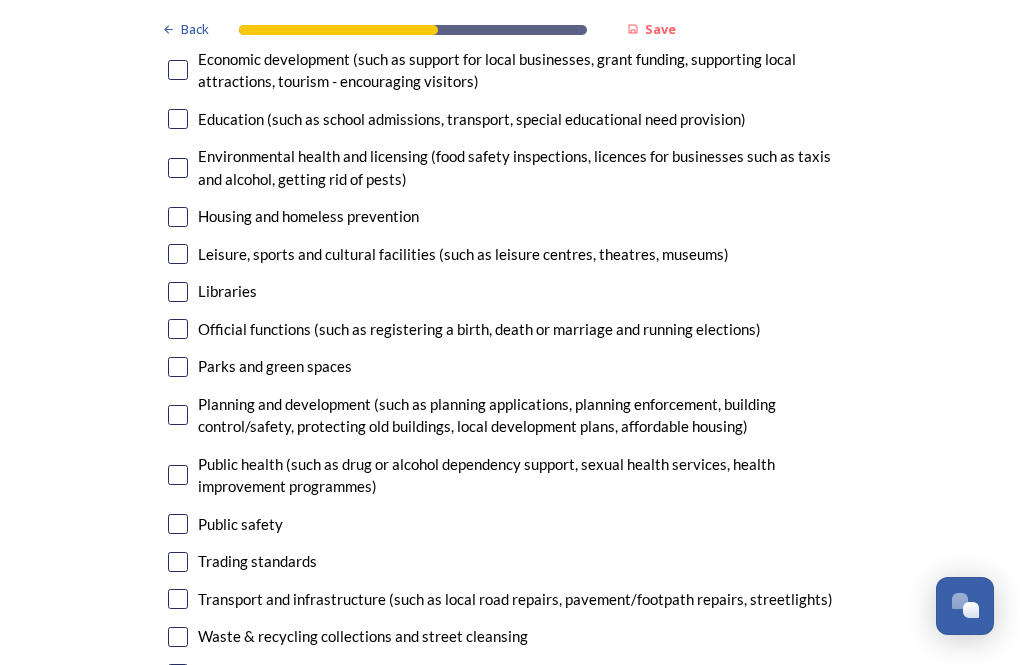 scroll, scrollTop: 5024, scrollLeft: 0, axis: vertical 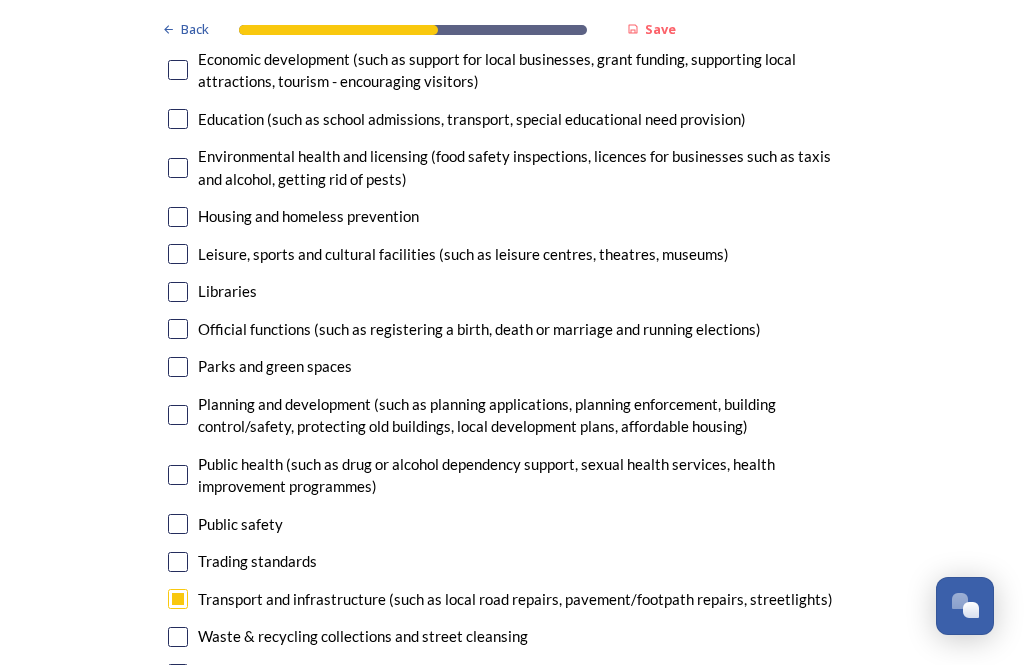 checkbox on "true" 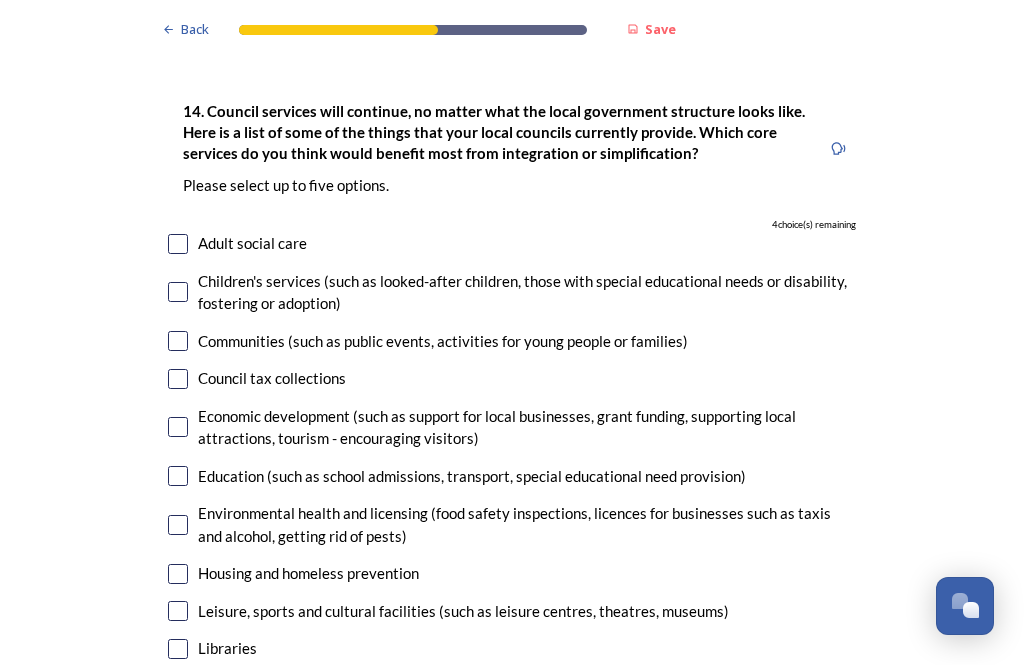 scroll, scrollTop: 4667, scrollLeft: 0, axis: vertical 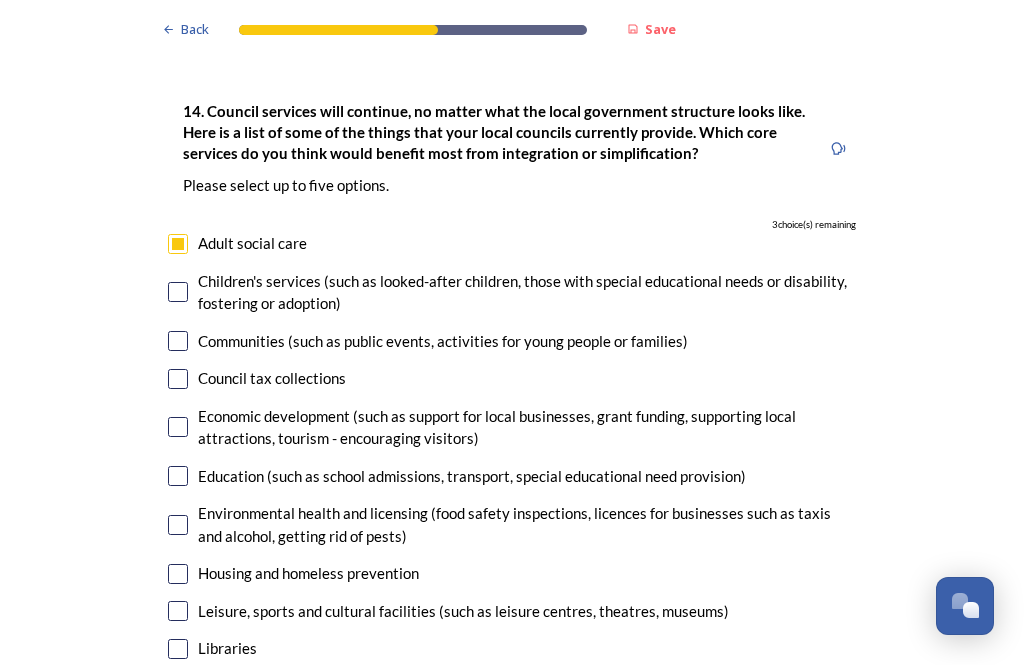 click at bounding box center [178, 292] 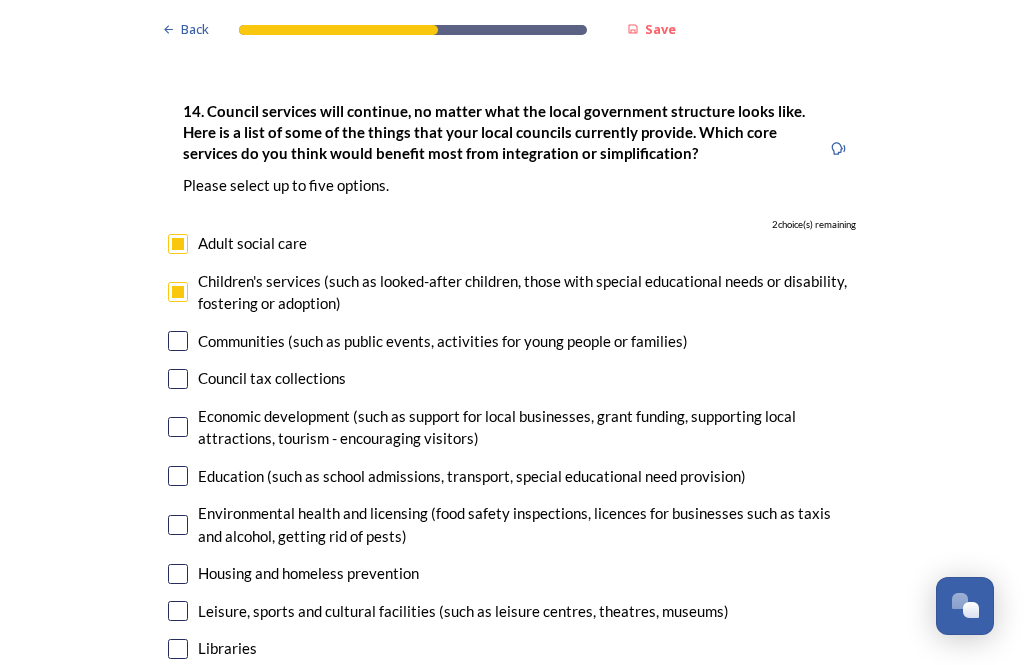 click at bounding box center (178, 476) 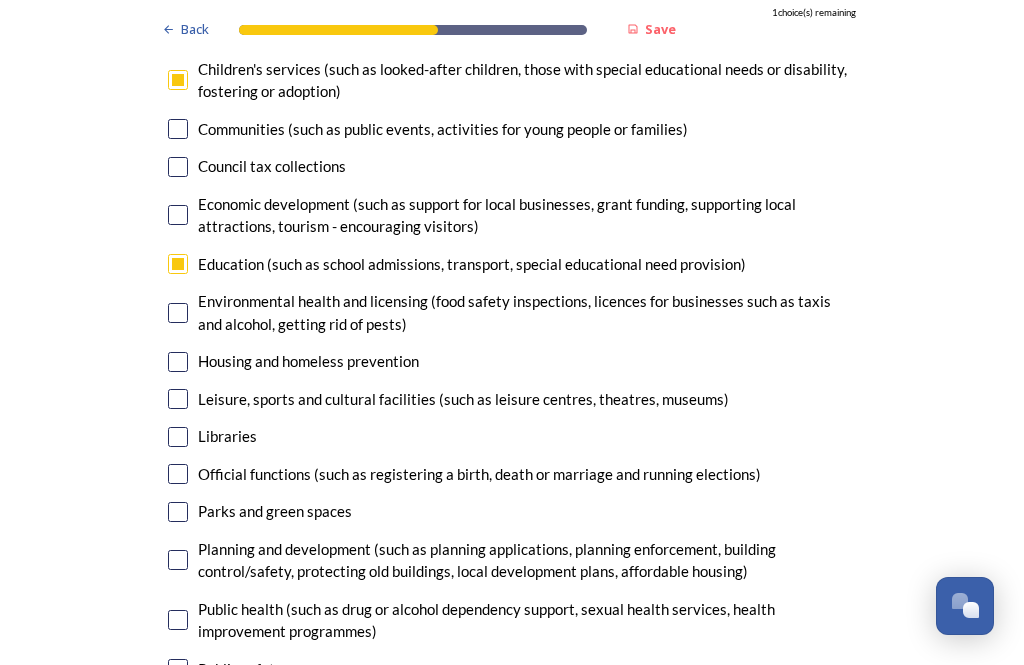 scroll, scrollTop: 4881, scrollLeft: 0, axis: vertical 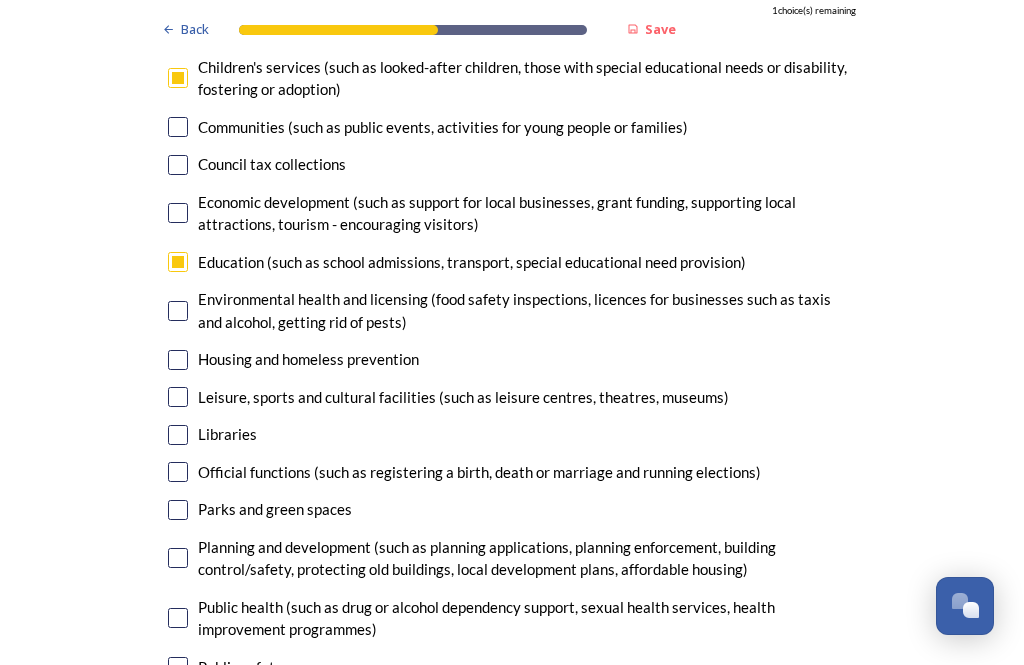 click at bounding box center (178, 558) 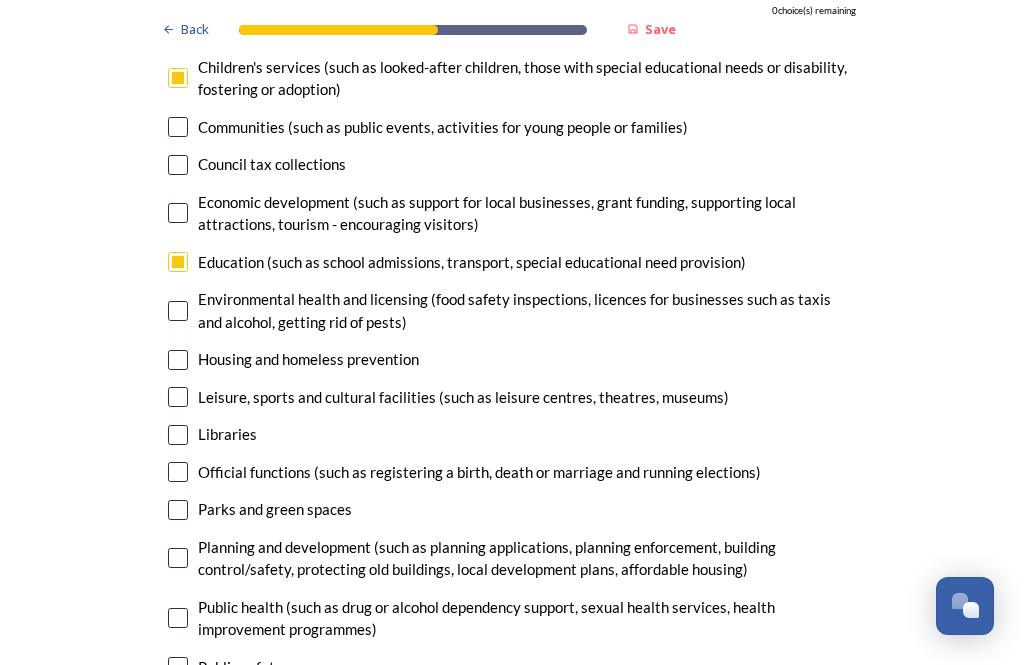 checkbox on "true" 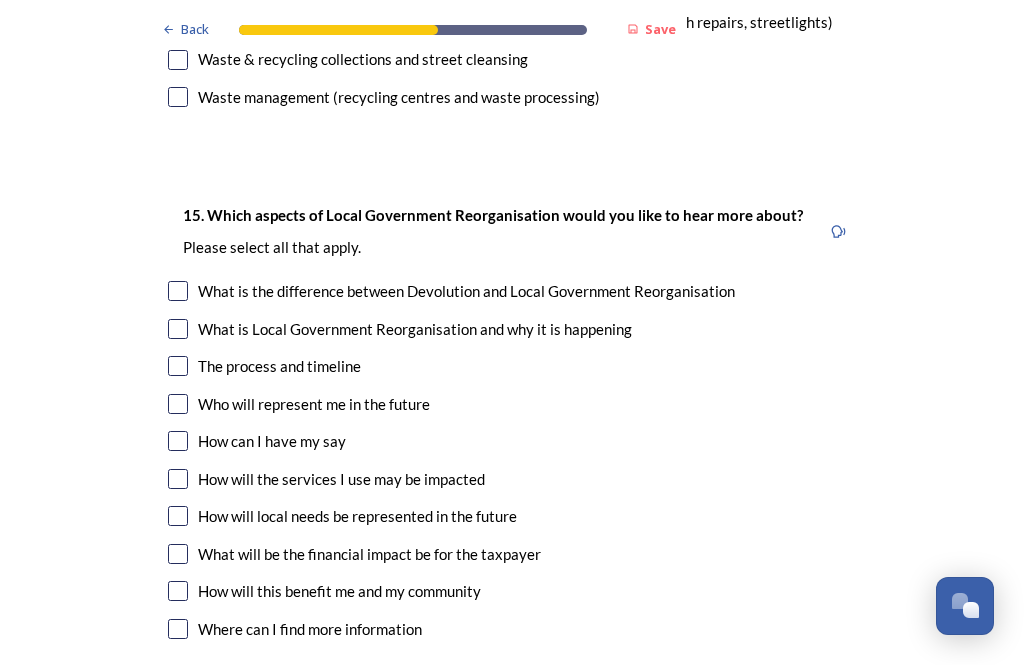 scroll, scrollTop: 5602, scrollLeft: 0, axis: vertical 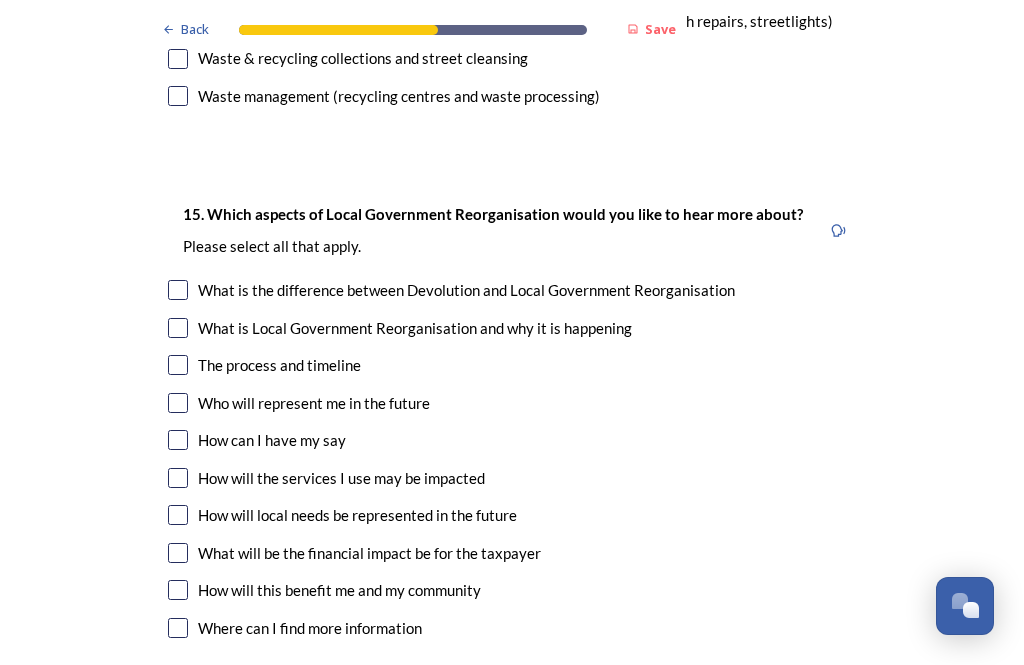 click at bounding box center (178, 403) 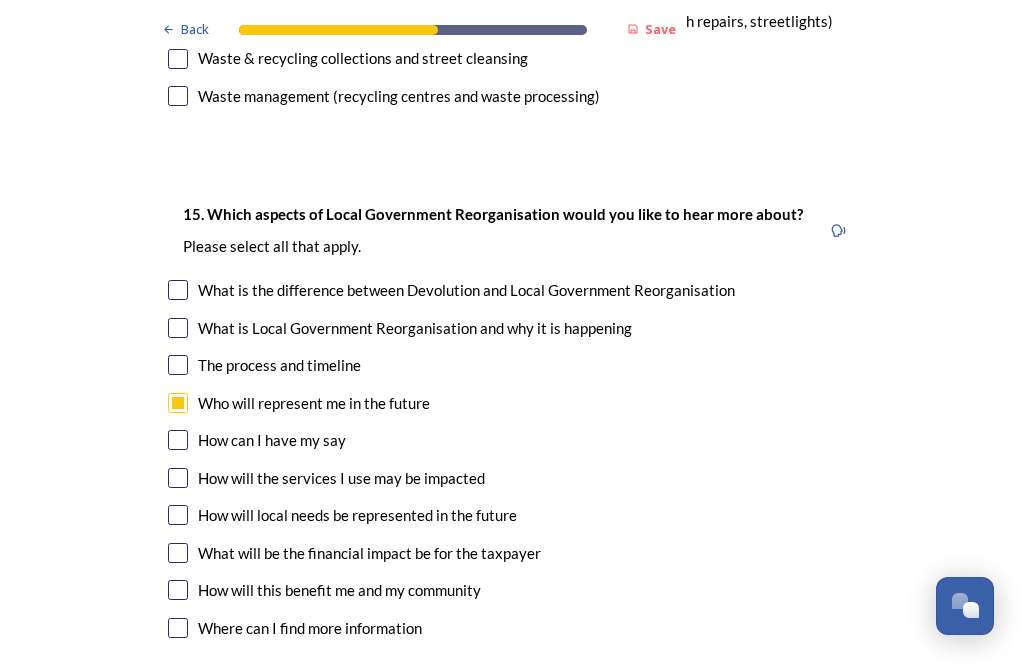 click at bounding box center (178, 553) 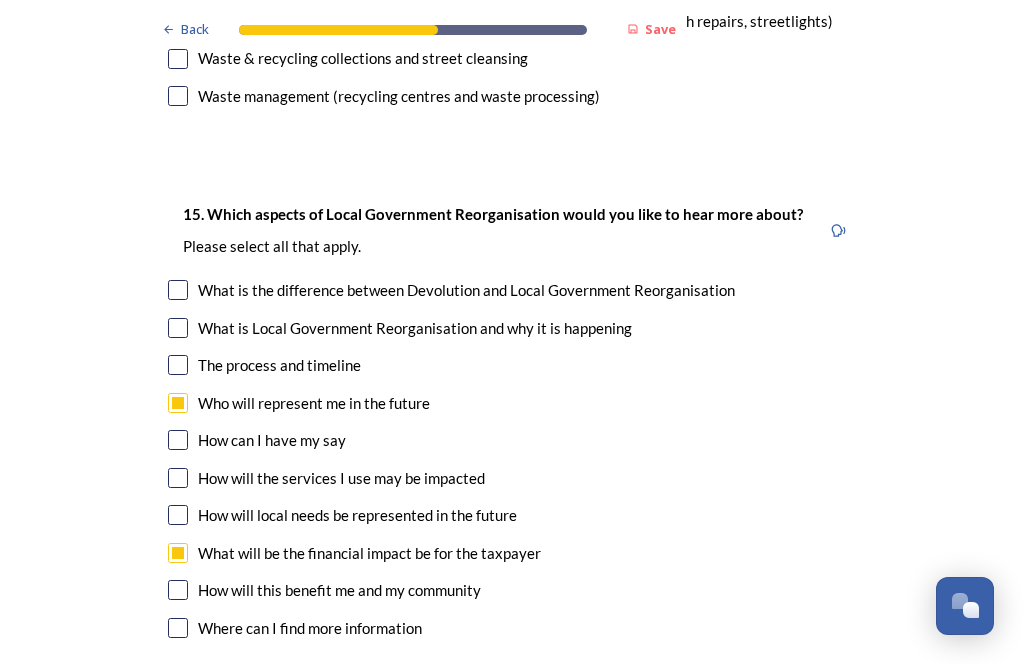click at bounding box center (178, 590) 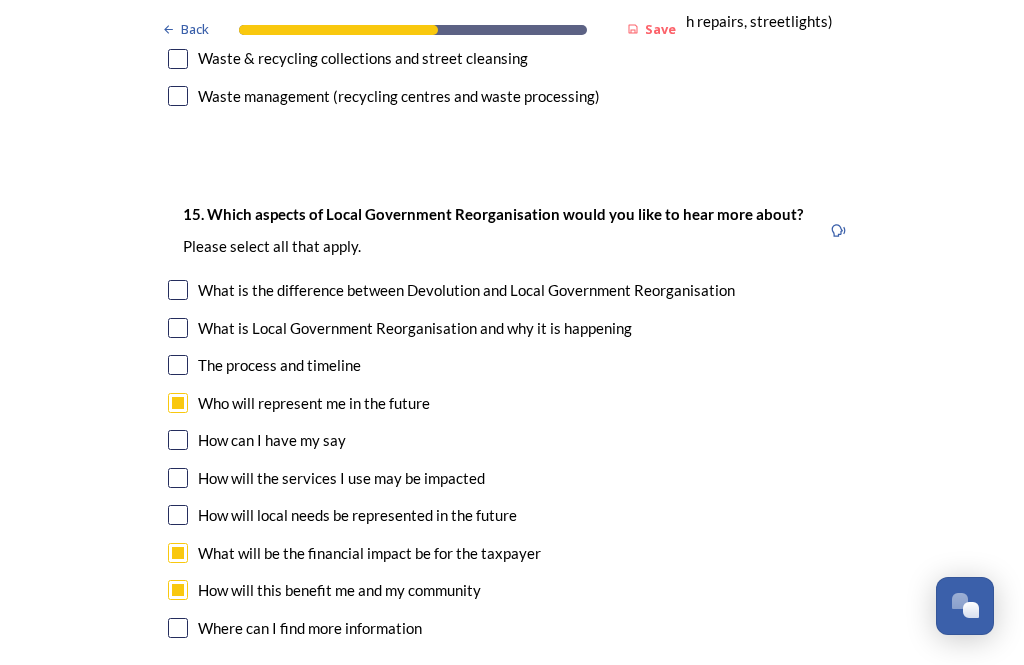 click at bounding box center (178, 515) 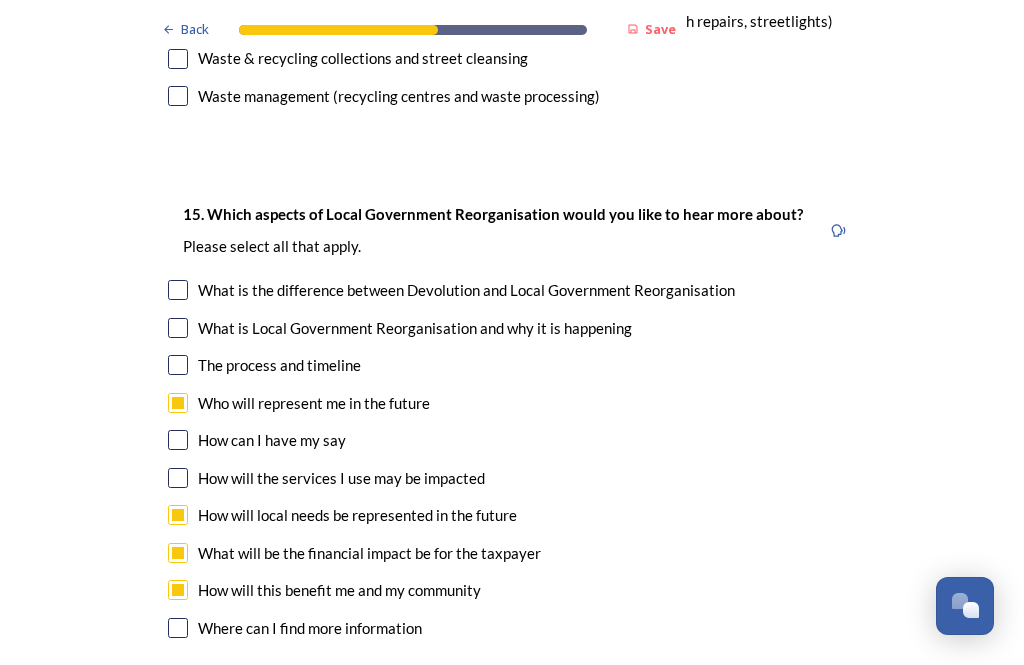 click at bounding box center [178, 478] 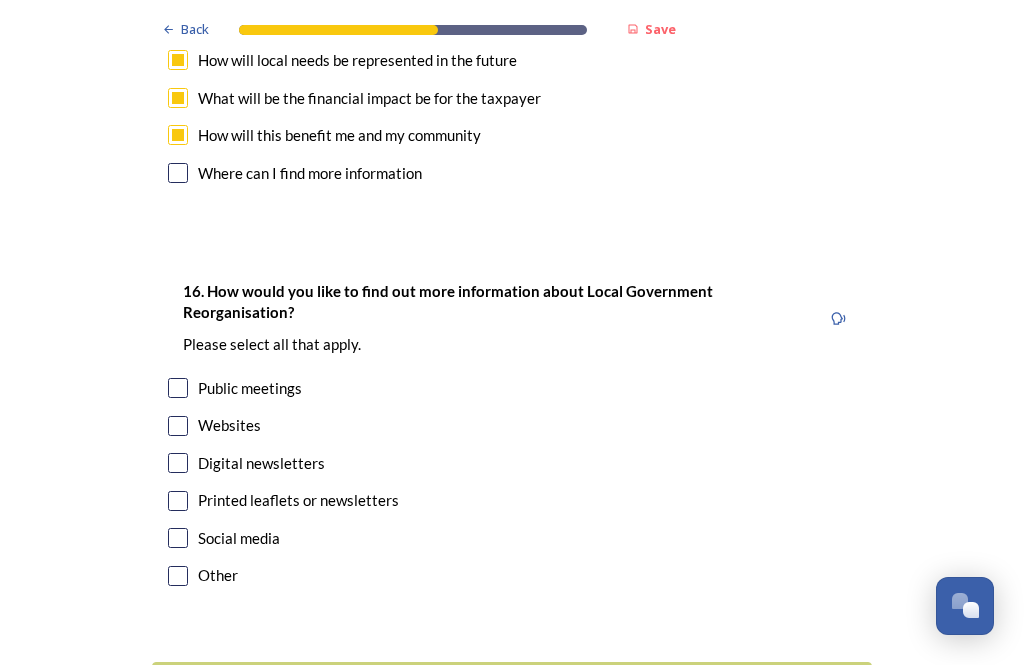 scroll, scrollTop: 6058, scrollLeft: 0, axis: vertical 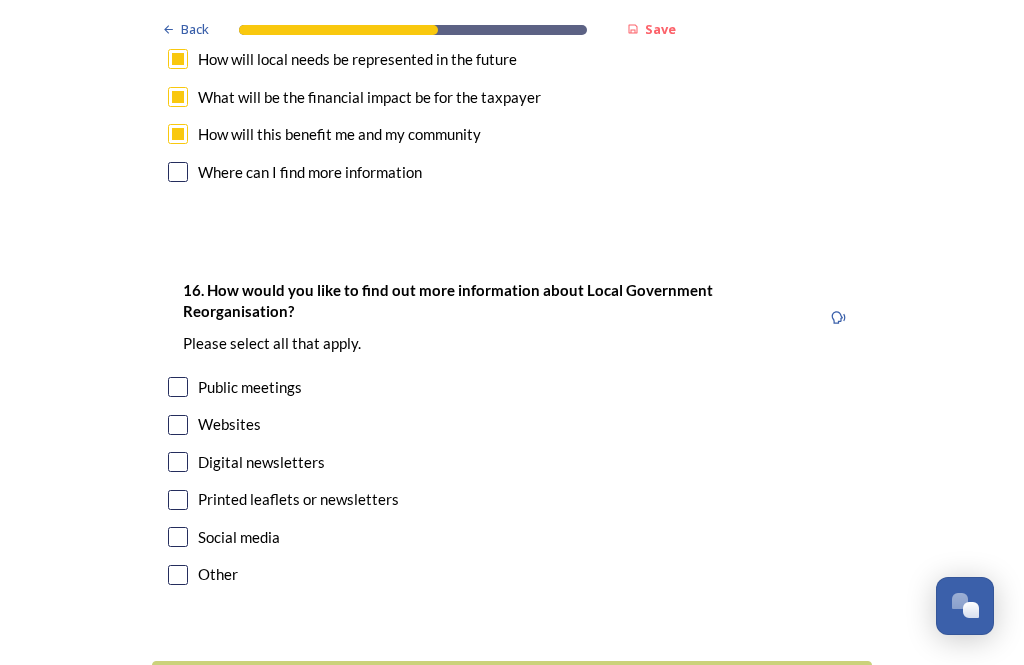 click on "Digital newsletters" at bounding box center [512, 462] 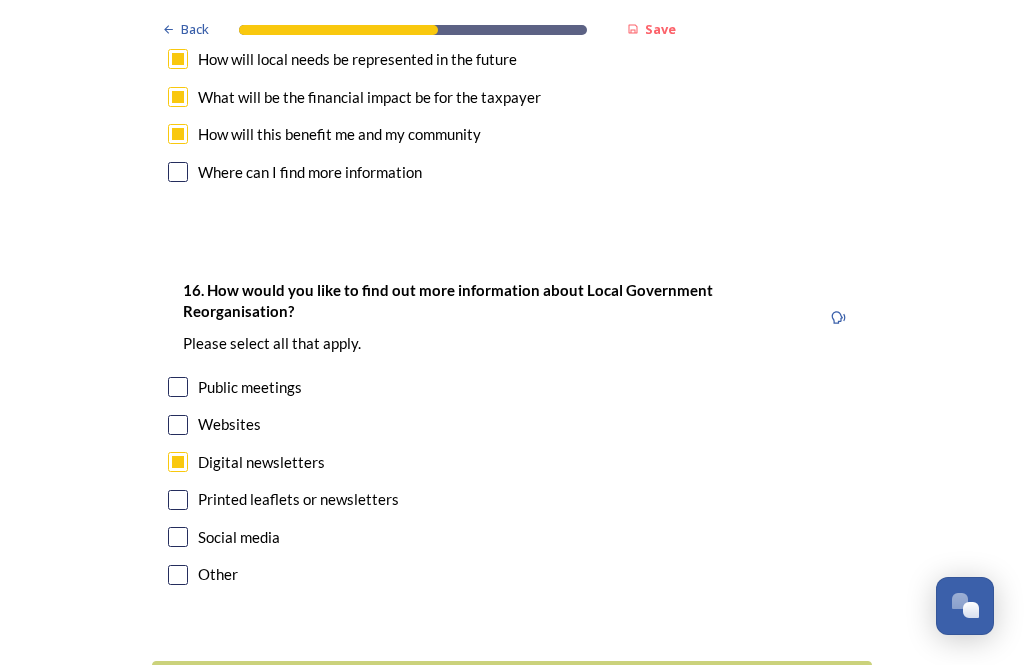 checkbox on "true" 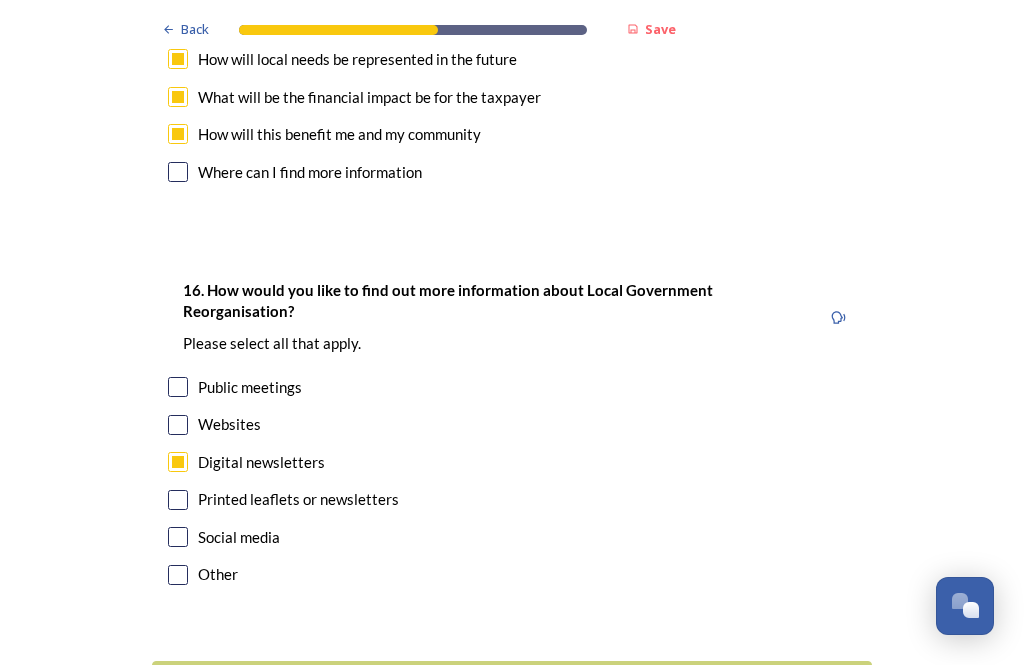 click at bounding box center [178, 425] 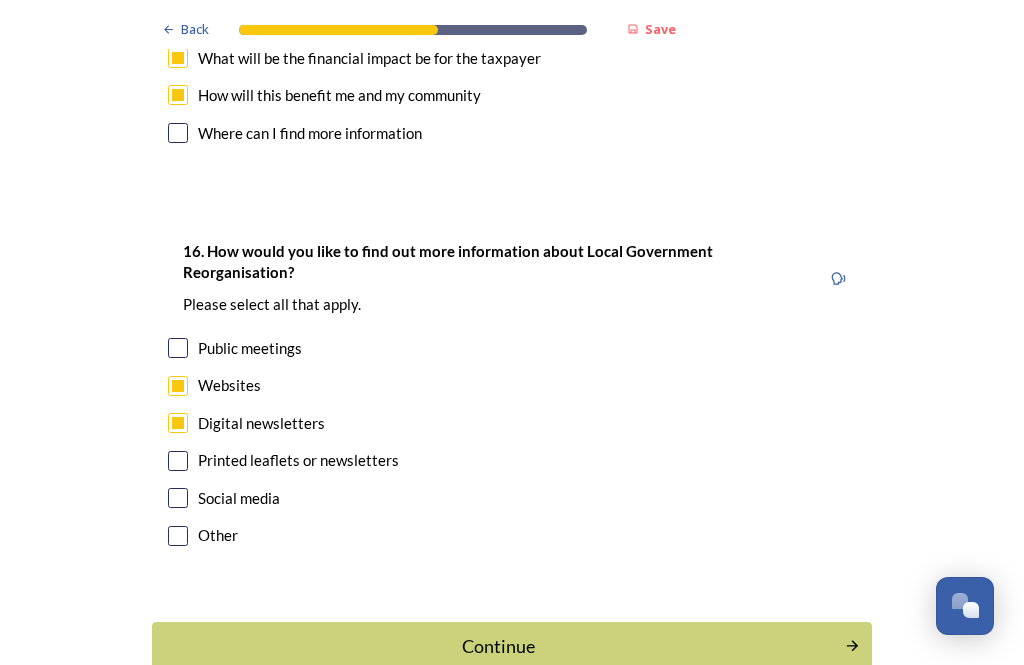 scroll, scrollTop: 6096, scrollLeft: 0, axis: vertical 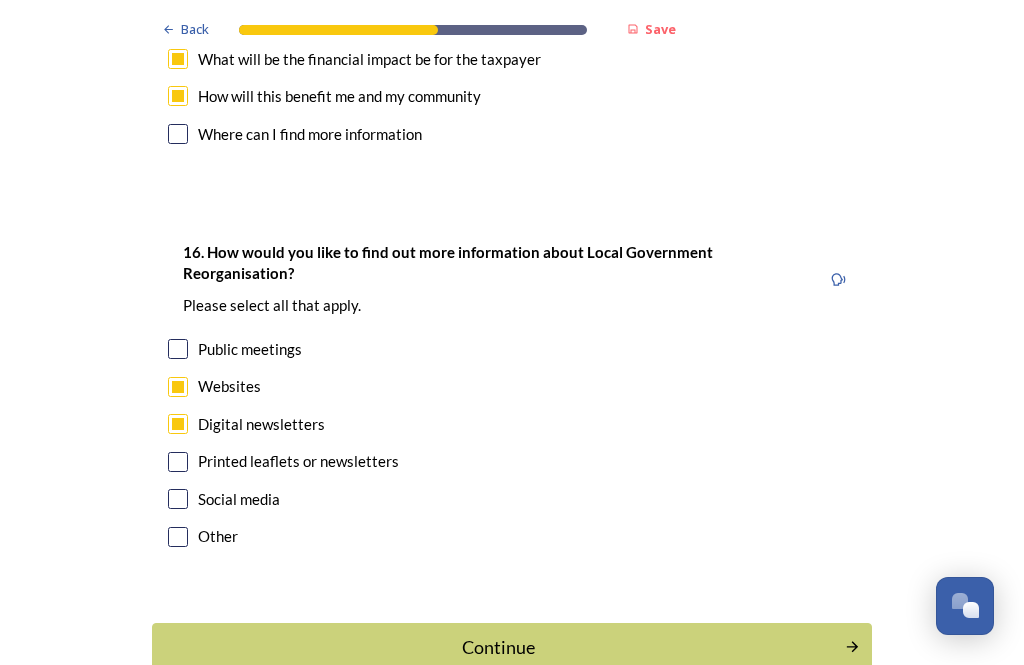 click on "Continue" at bounding box center (498, 647) 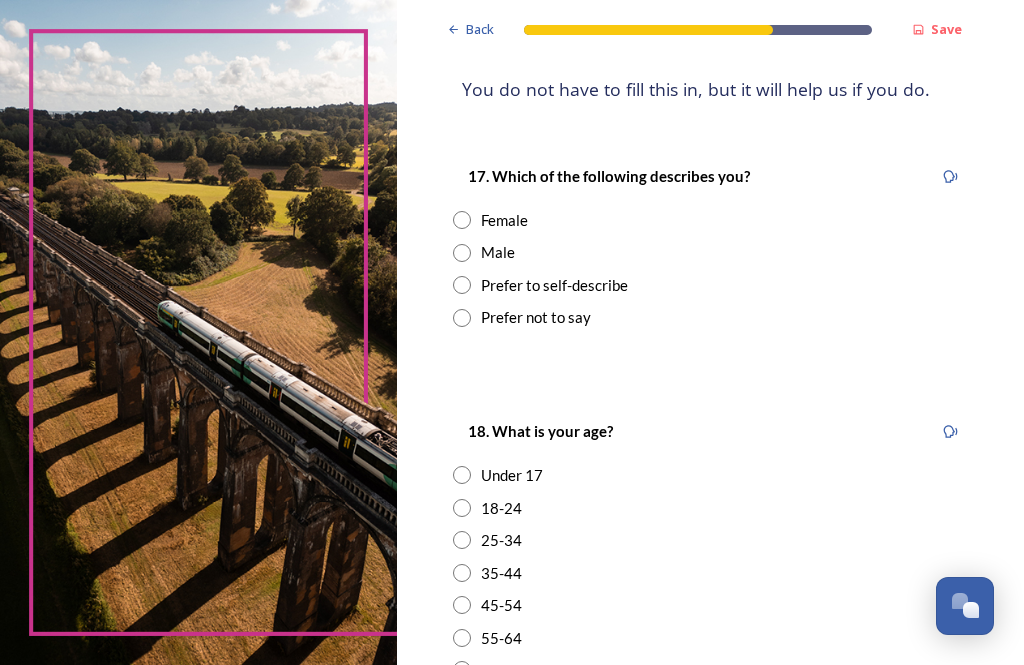 scroll, scrollTop: 314, scrollLeft: 0, axis: vertical 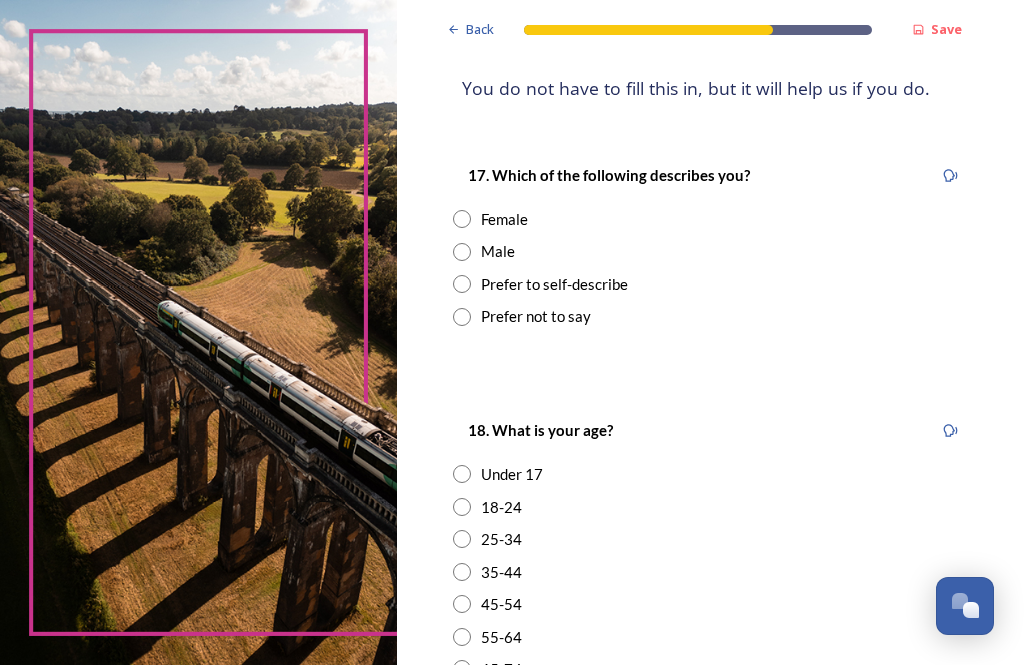 click at bounding box center [462, 219] 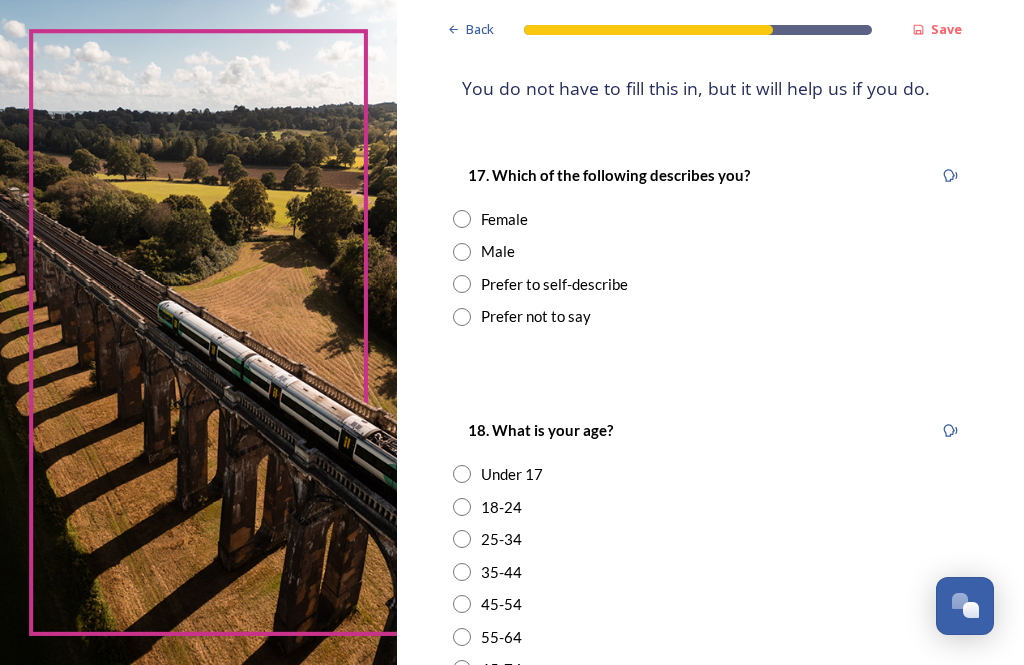 radio on "true" 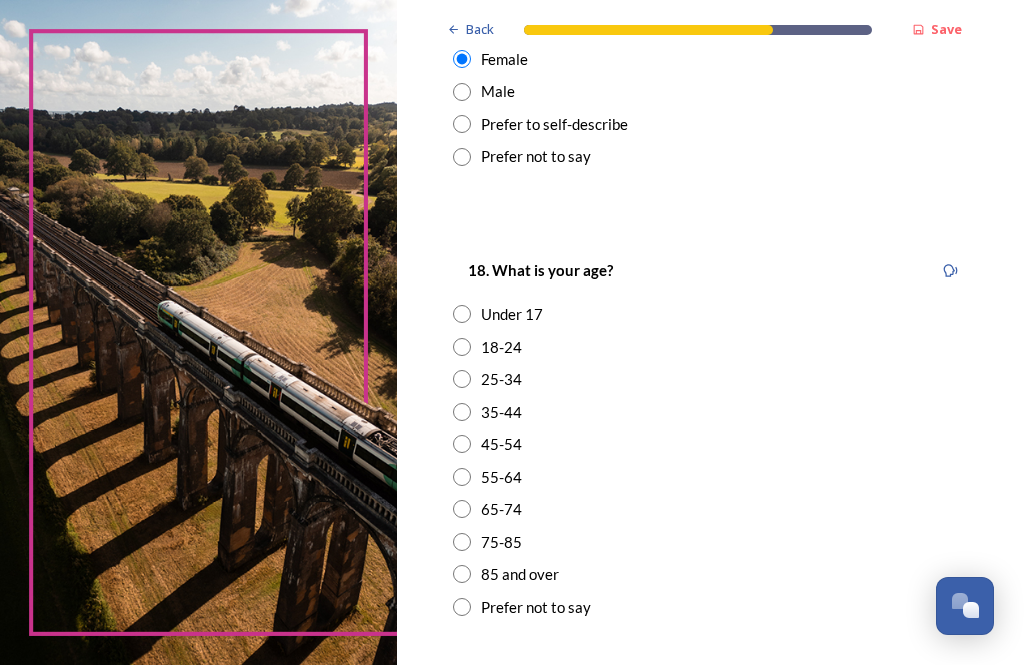 scroll, scrollTop: 474, scrollLeft: 0, axis: vertical 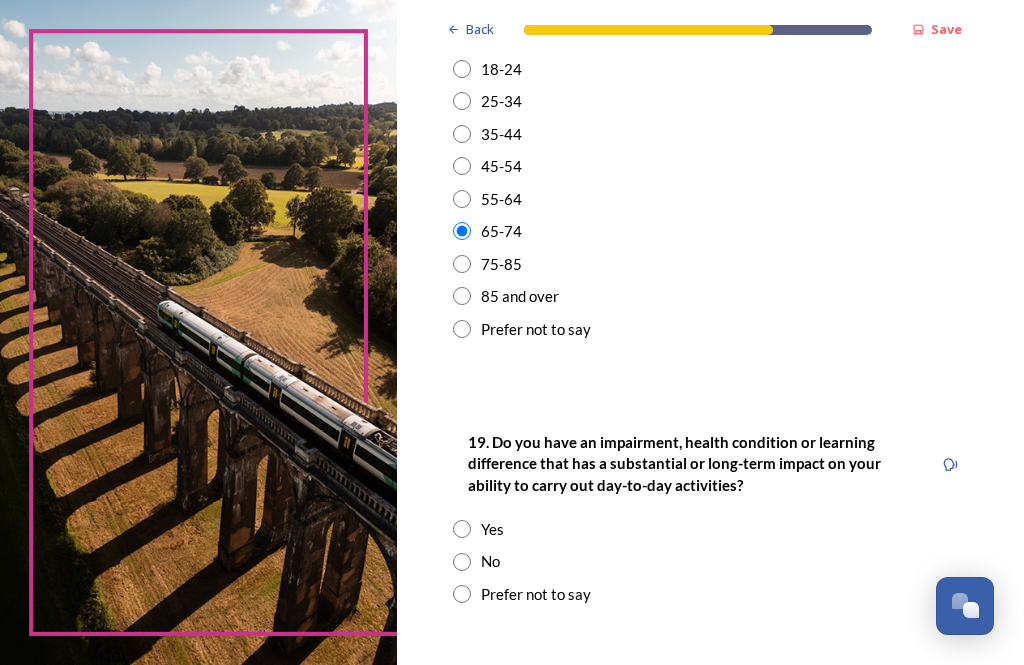 click at bounding box center (462, 529) 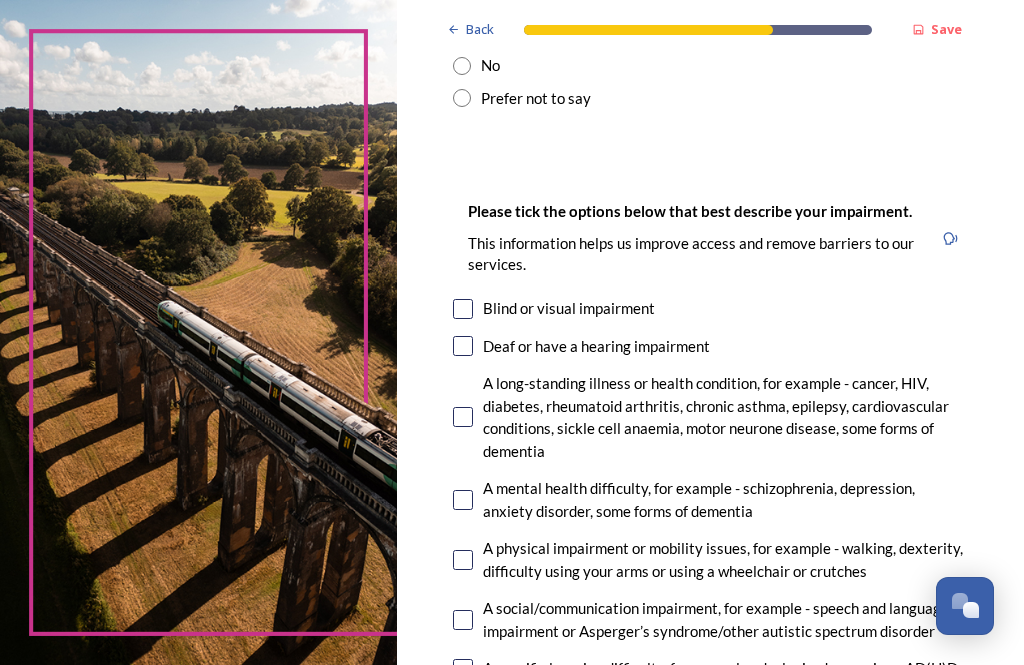 scroll, scrollTop: 1255, scrollLeft: 0, axis: vertical 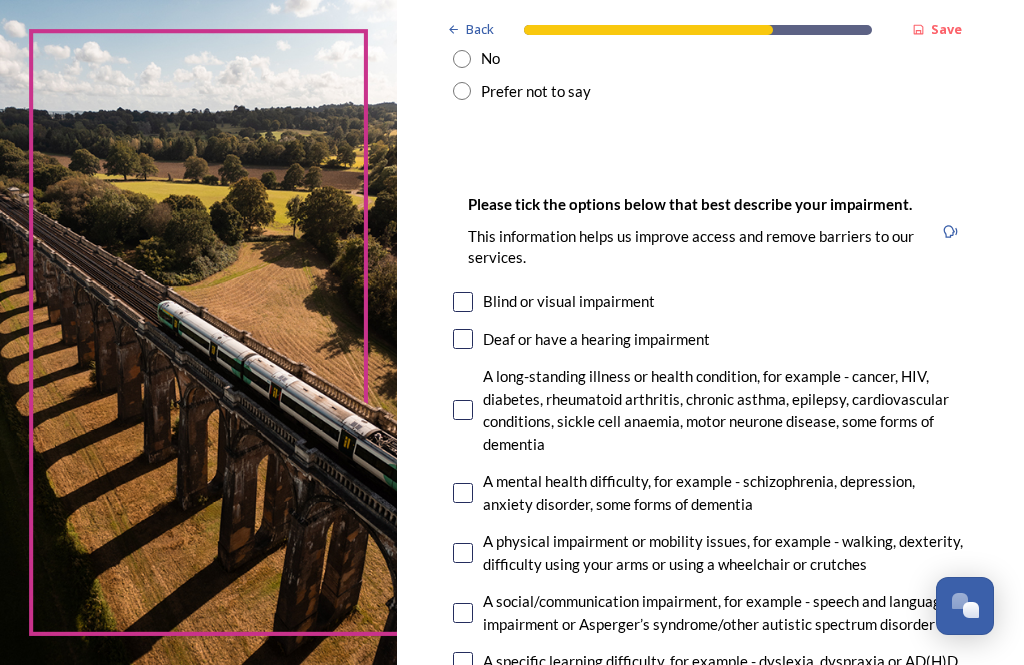 click at bounding box center (463, 410) 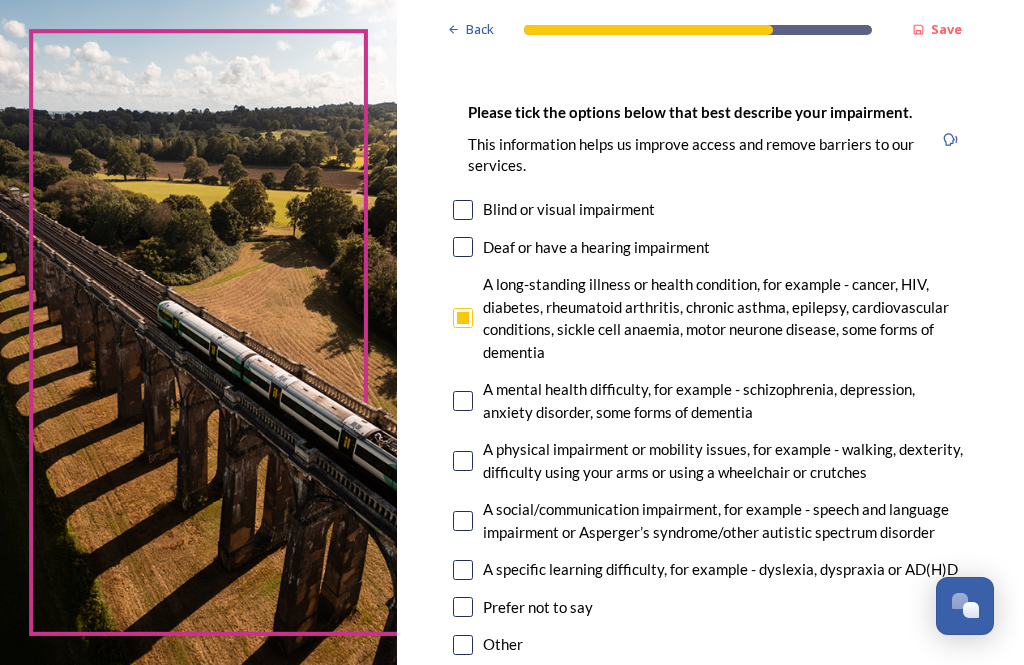scroll, scrollTop: 1367, scrollLeft: 0, axis: vertical 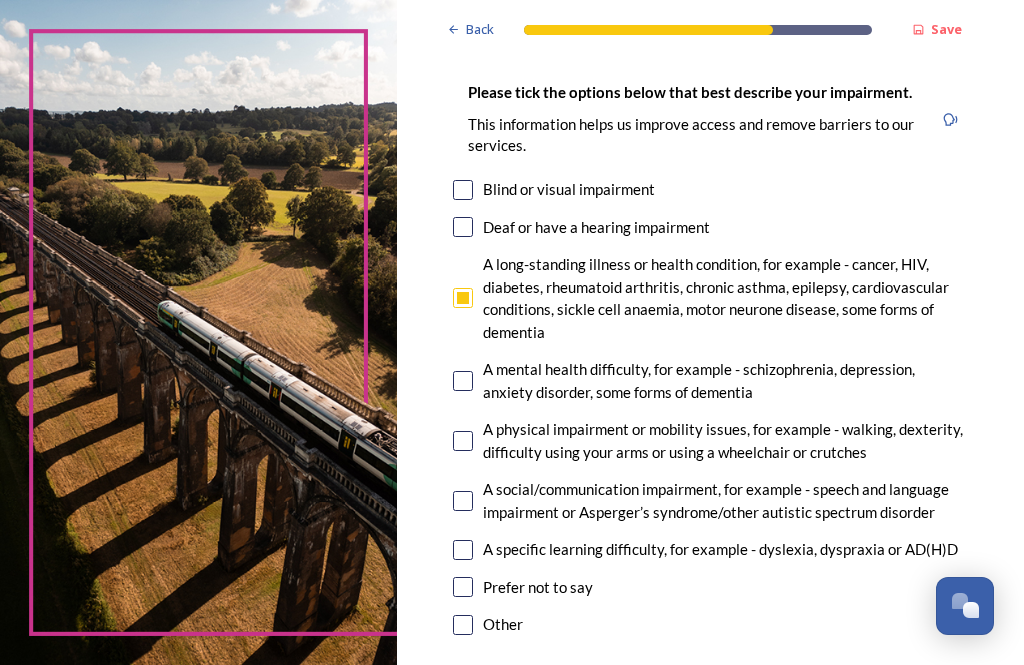 click at bounding box center (463, 441) 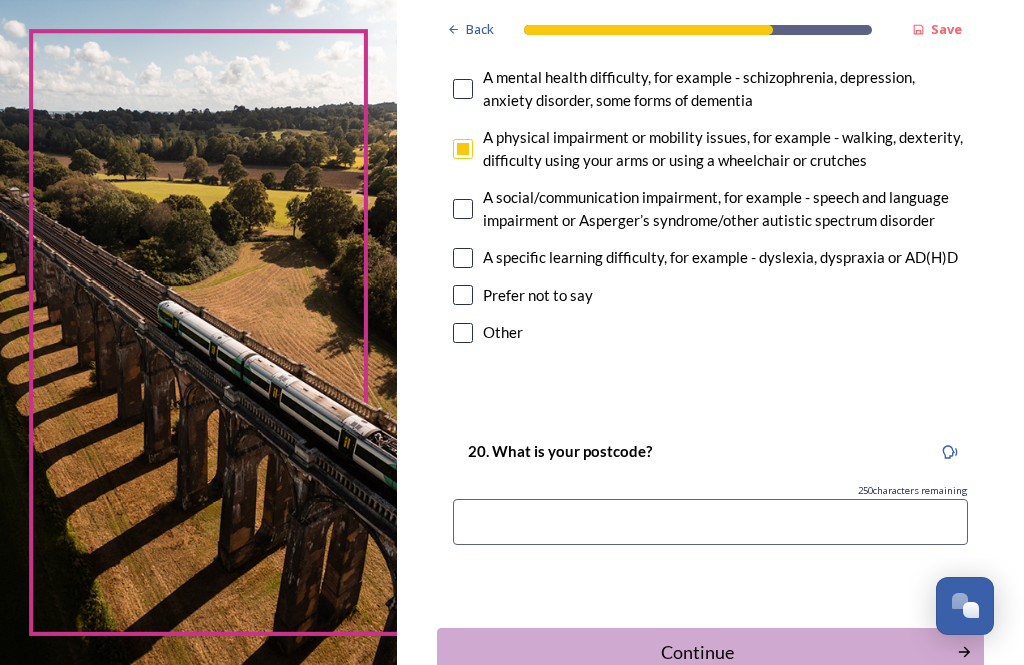 scroll, scrollTop: 1659, scrollLeft: 0, axis: vertical 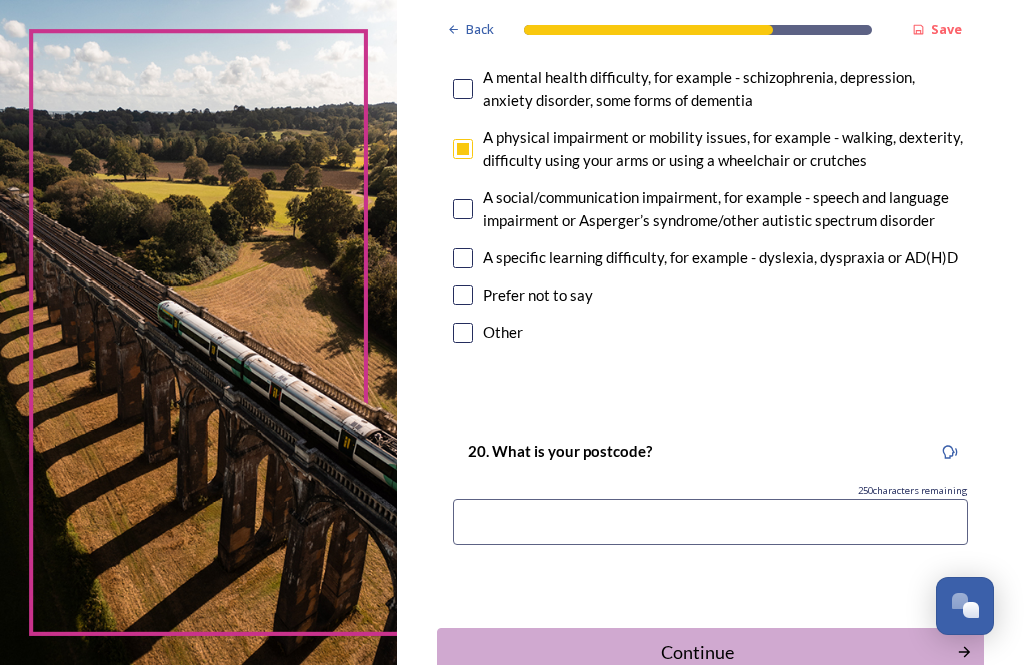 click at bounding box center [710, 522] 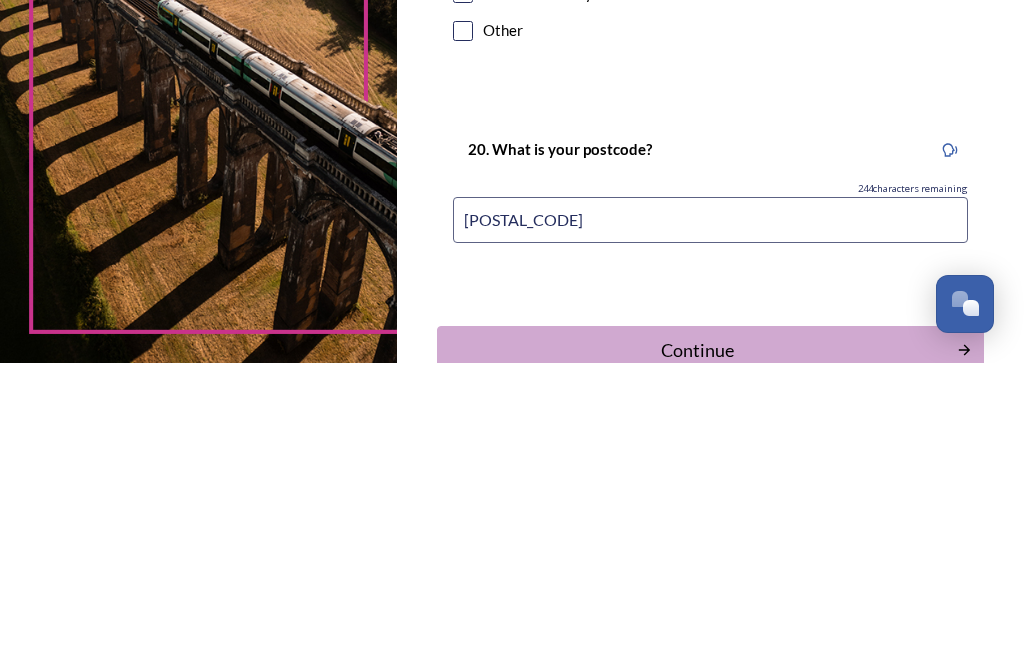 type on "[POSTAL_CODE]" 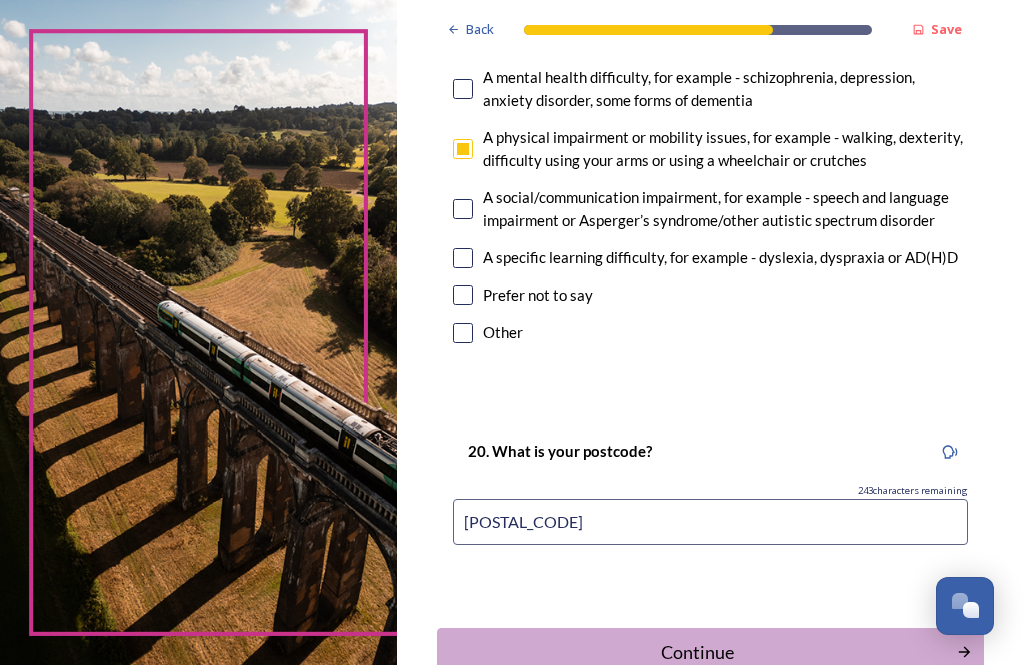 click on "Continue" at bounding box center (710, 652) 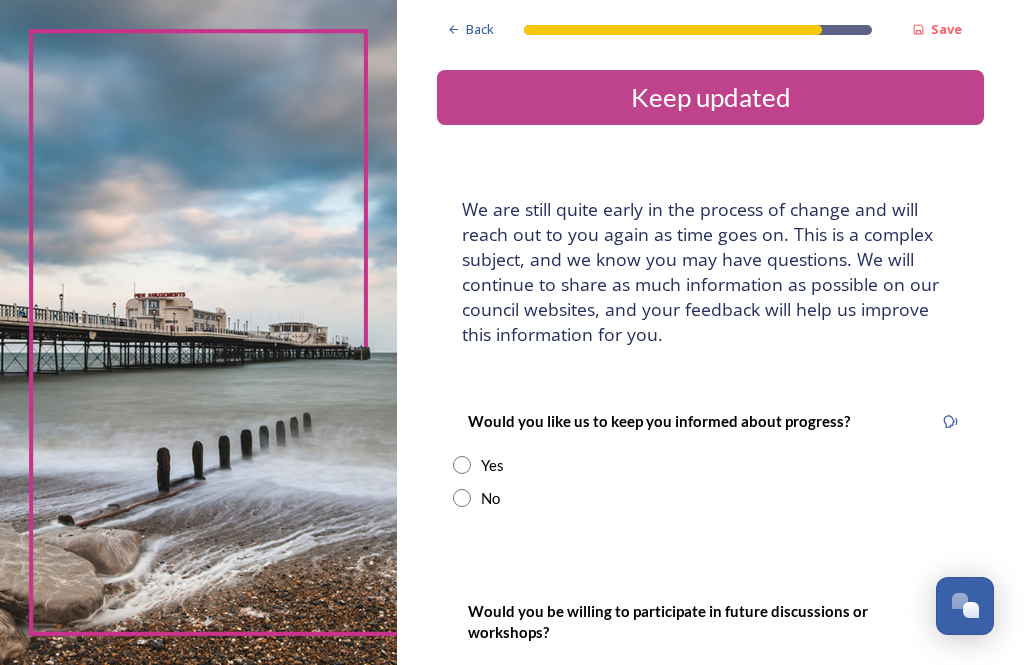 click on "Yes" at bounding box center [710, 465] 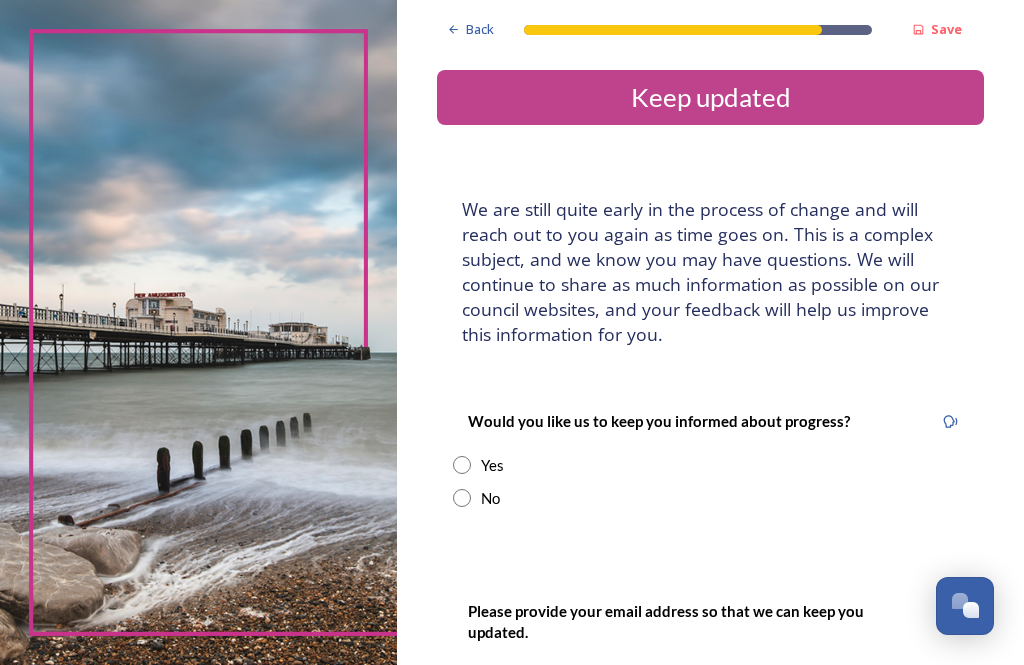 radio on "true" 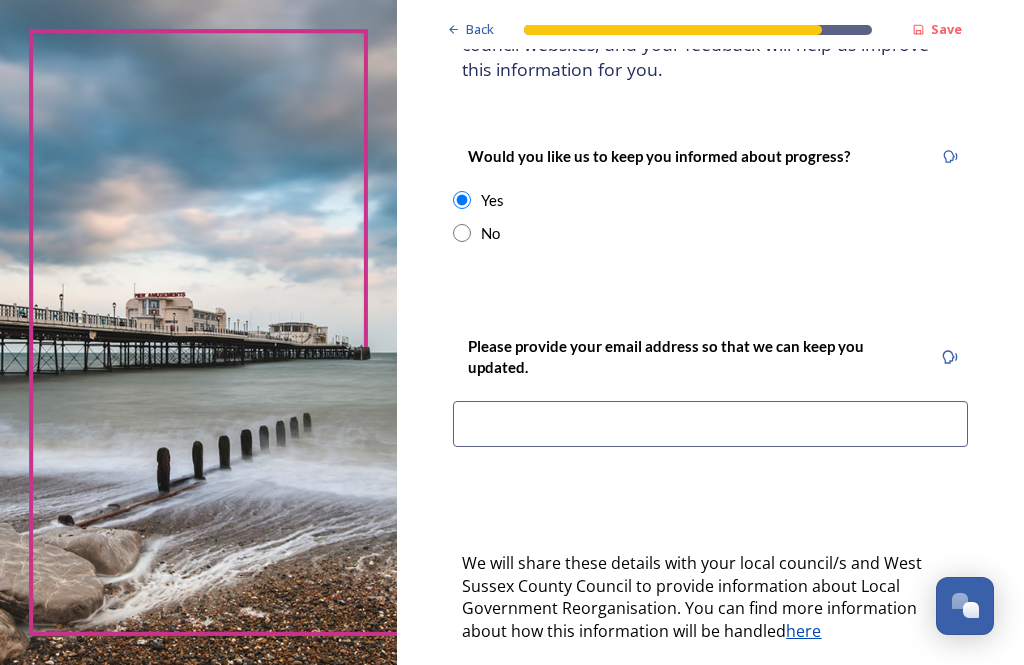 scroll, scrollTop: 266, scrollLeft: 0, axis: vertical 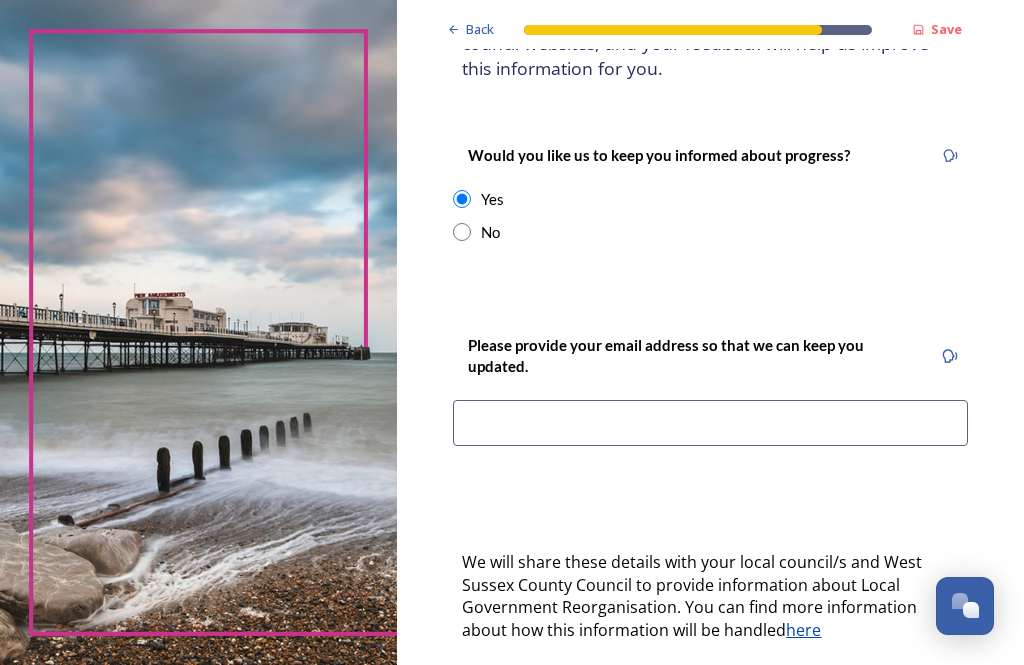 click at bounding box center (710, 423) 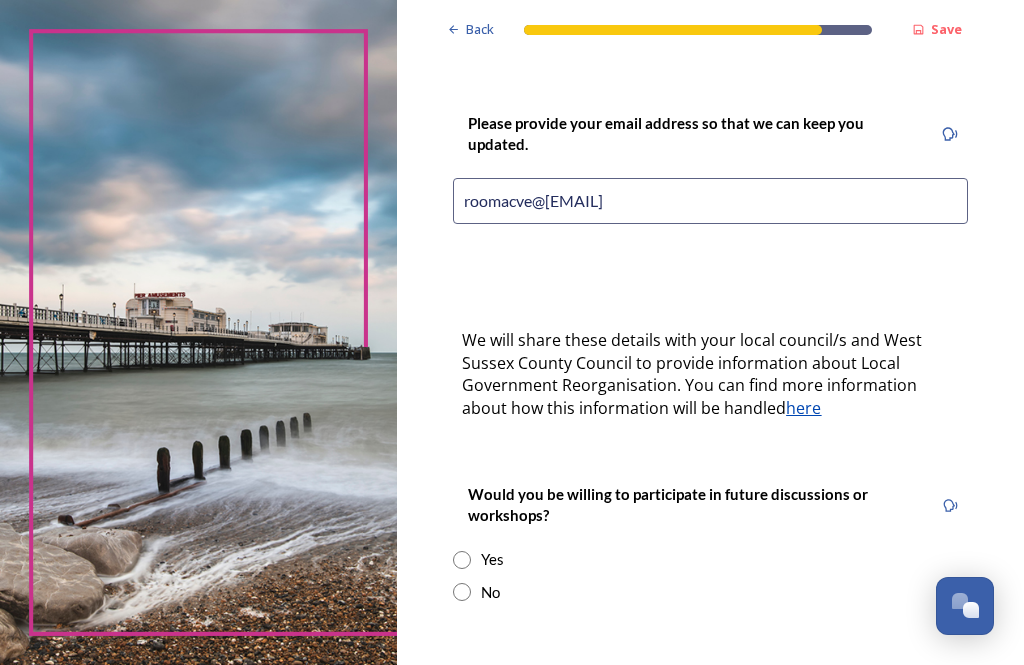 scroll, scrollTop: 490, scrollLeft: 0, axis: vertical 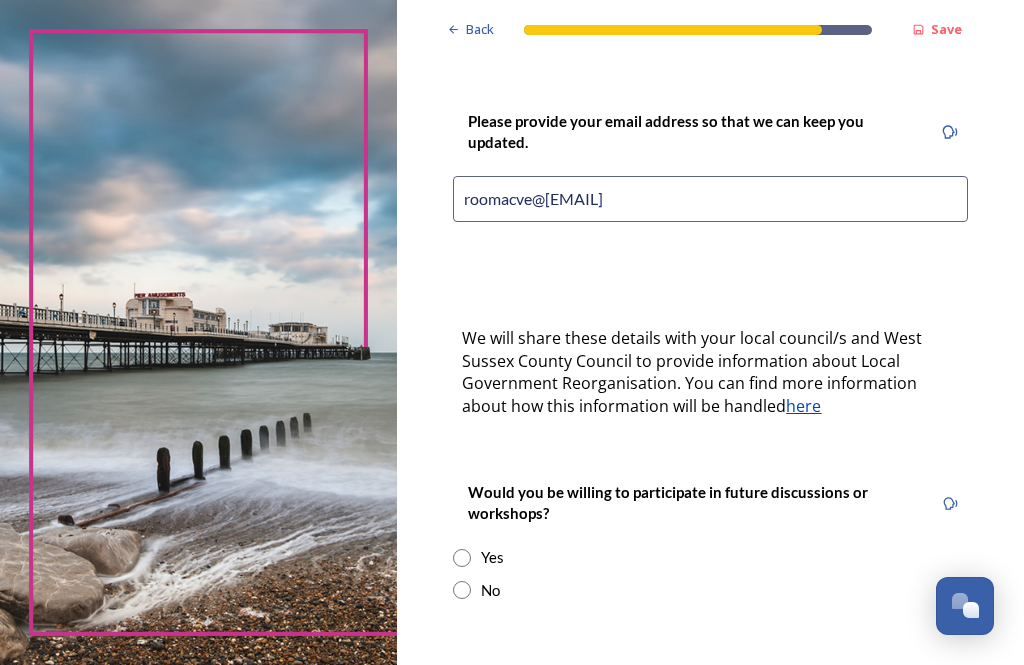 type on "roomacve@[EMAIL]" 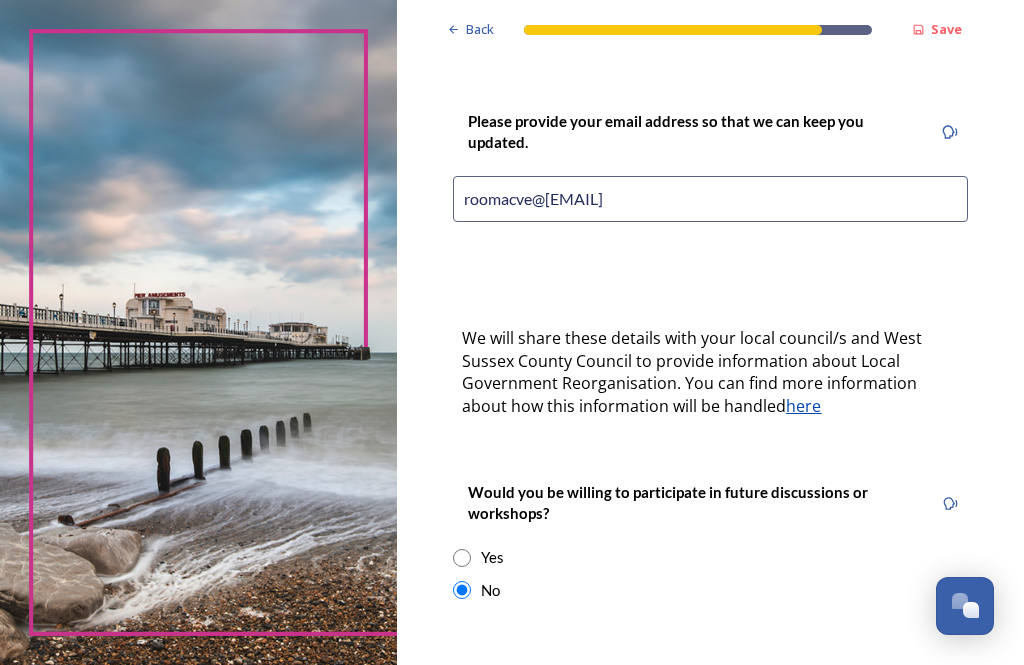 click on "Submit your survey responses" at bounding box center (697, 695) 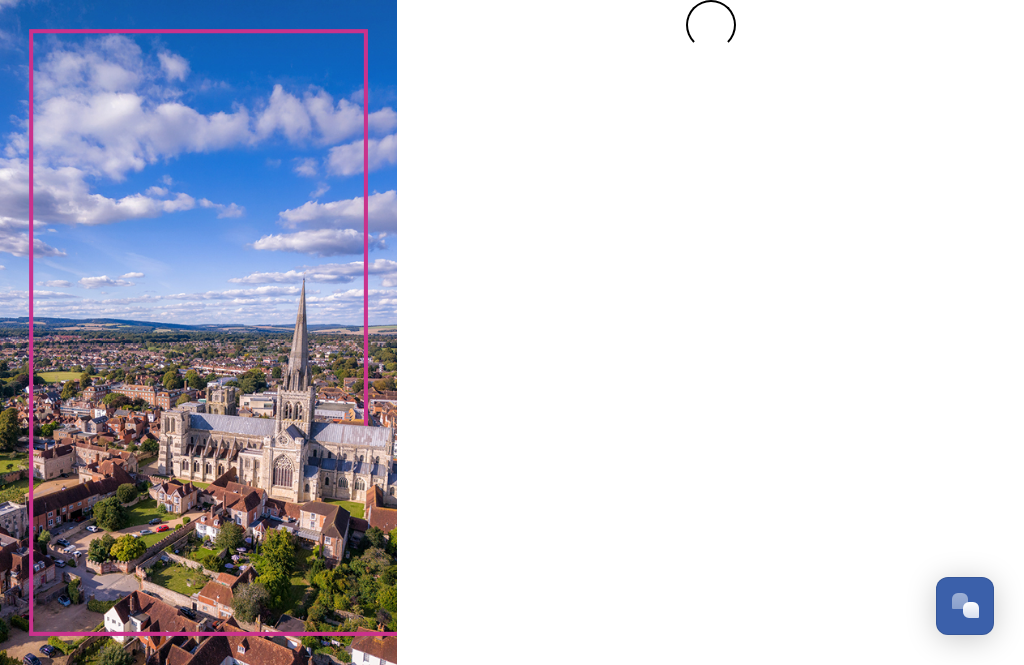 scroll, scrollTop: 0, scrollLeft: 0, axis: both 